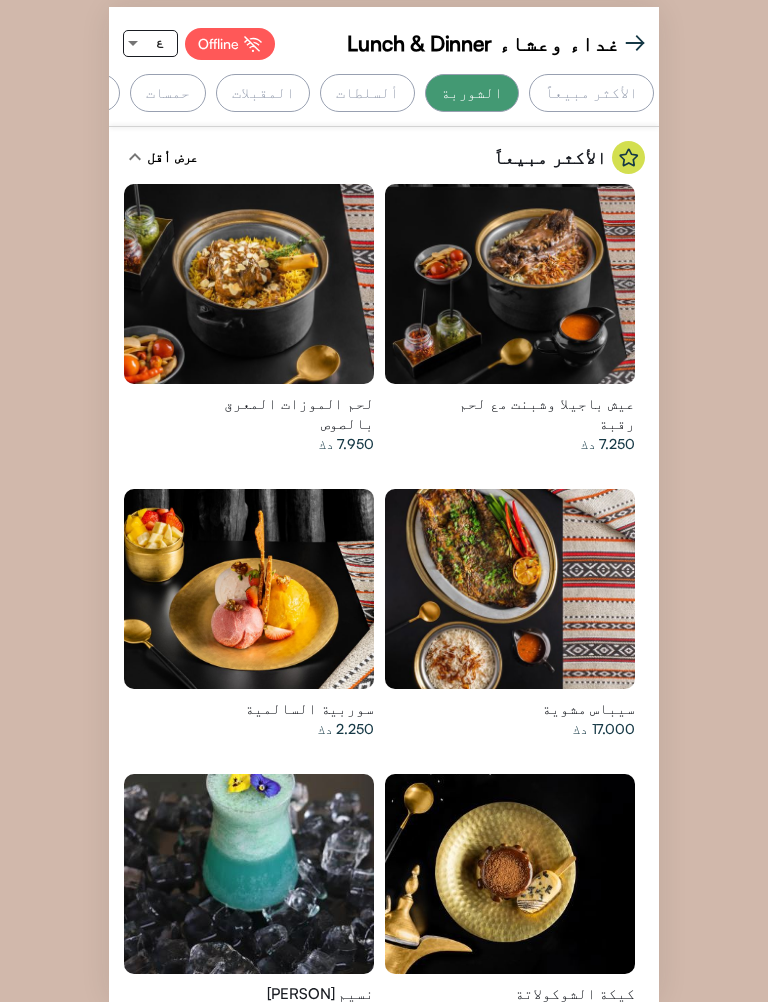 scroll, scrollTop: 0, scrollLeft: 0, axis: both 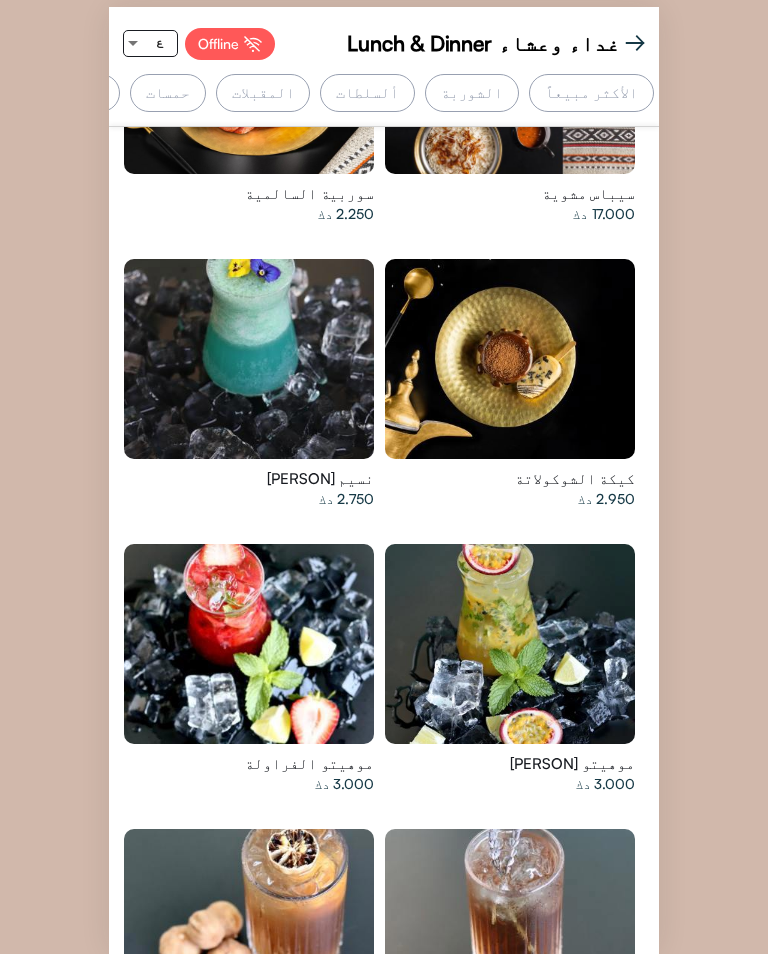 click on "المقبلات" at bounding box center (263, 93) 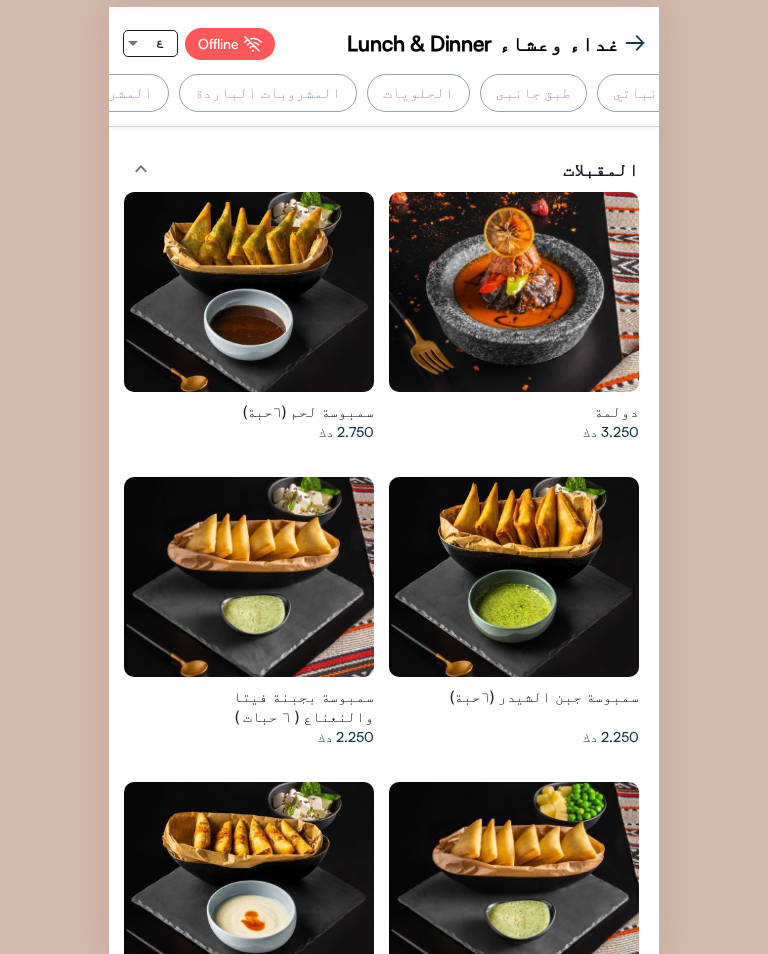 scroll, scrollTop: 0, scrollLeft: -1190, axis: horizontal 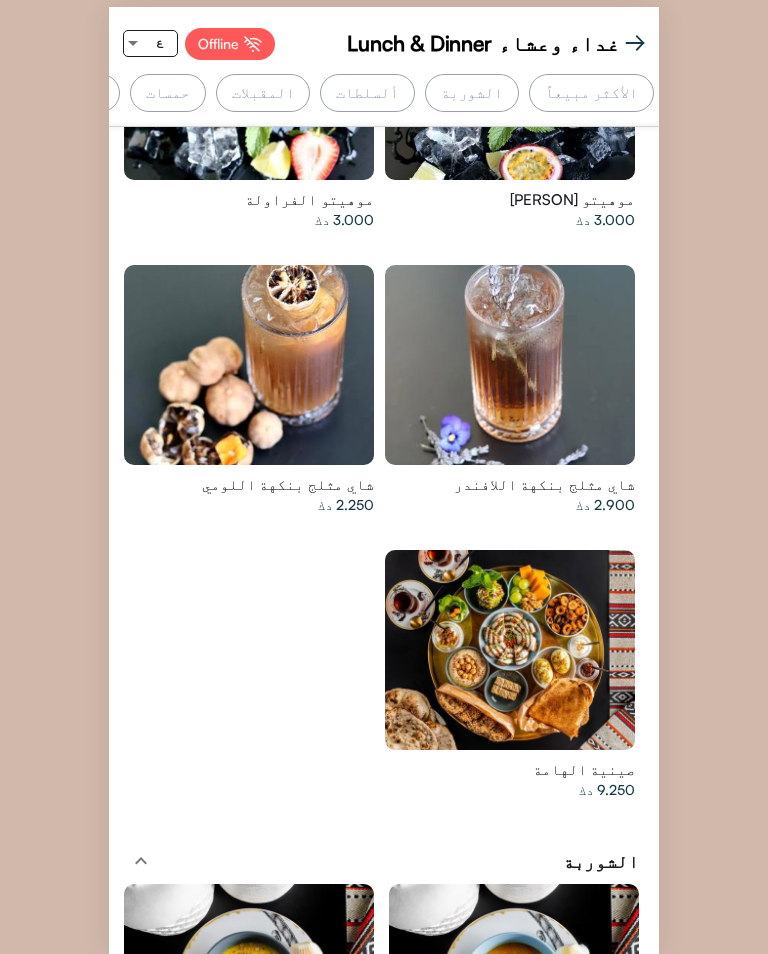 click at bounding box center (133, 43) 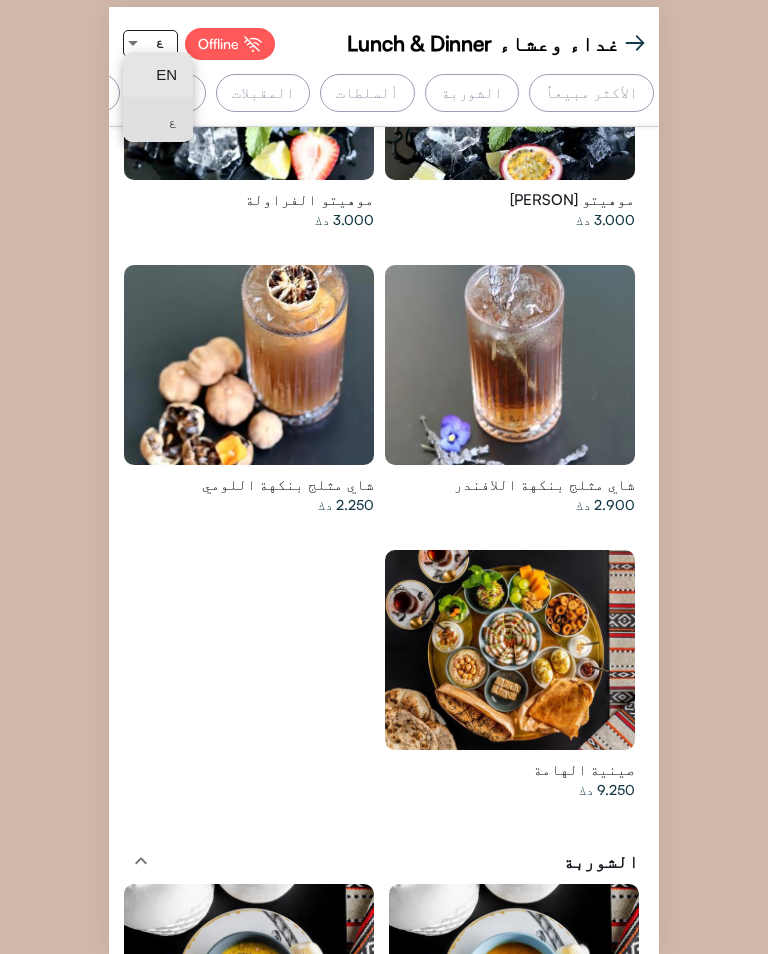 click at bounding box center [384, 477] 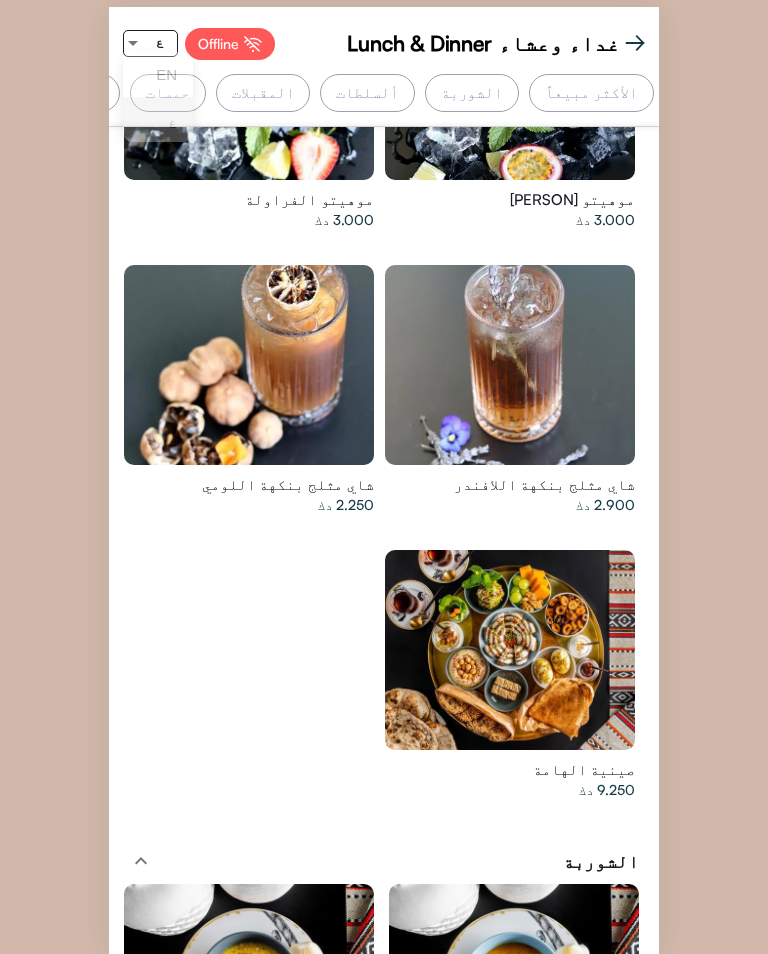 click on "ع" at bounding box center (159, 39) 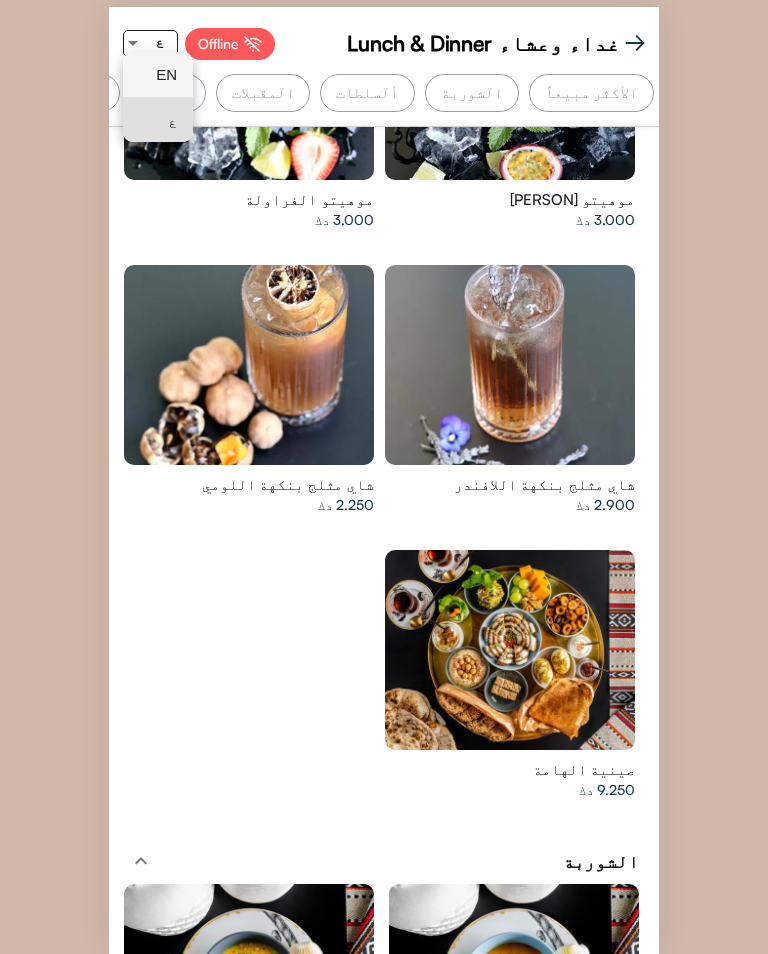 click on "EN" at bounding box center [158, 74] 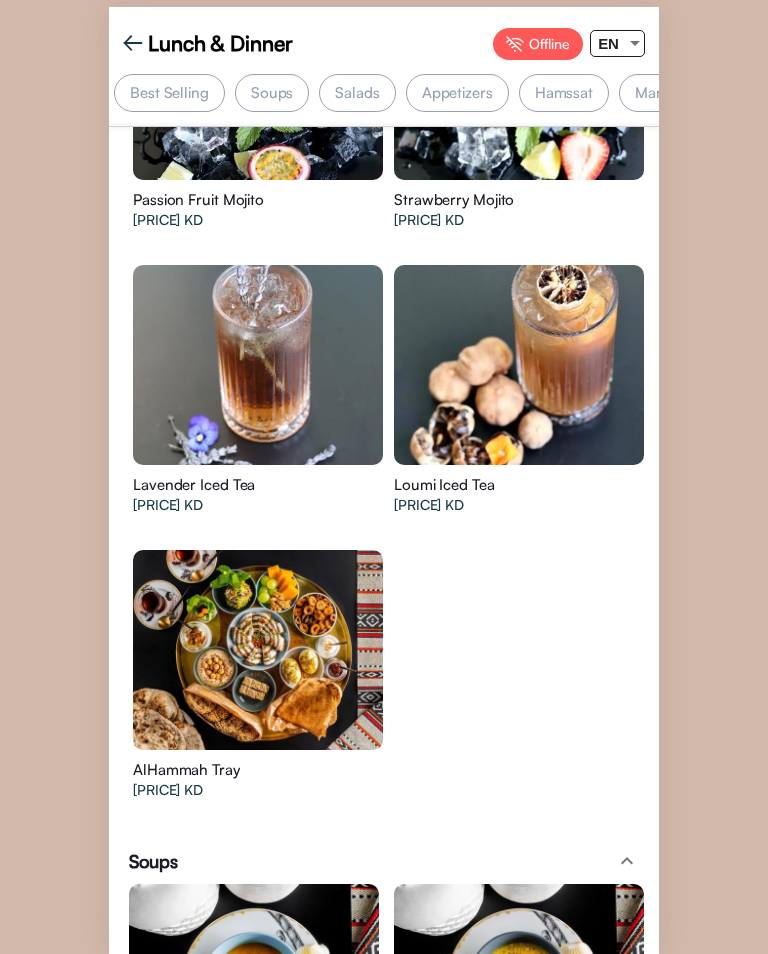 click on "Best Selling" at bounding box center (169, 93) 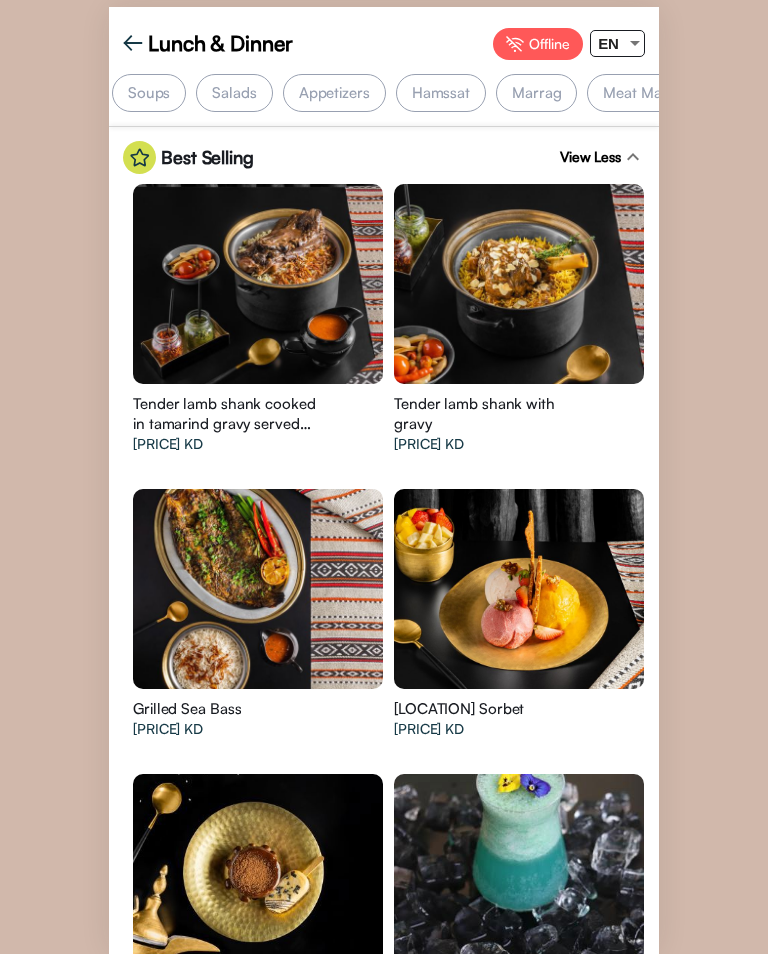 scroll, scrollTop: 0, scrollLeft: 122, axis: horizontal 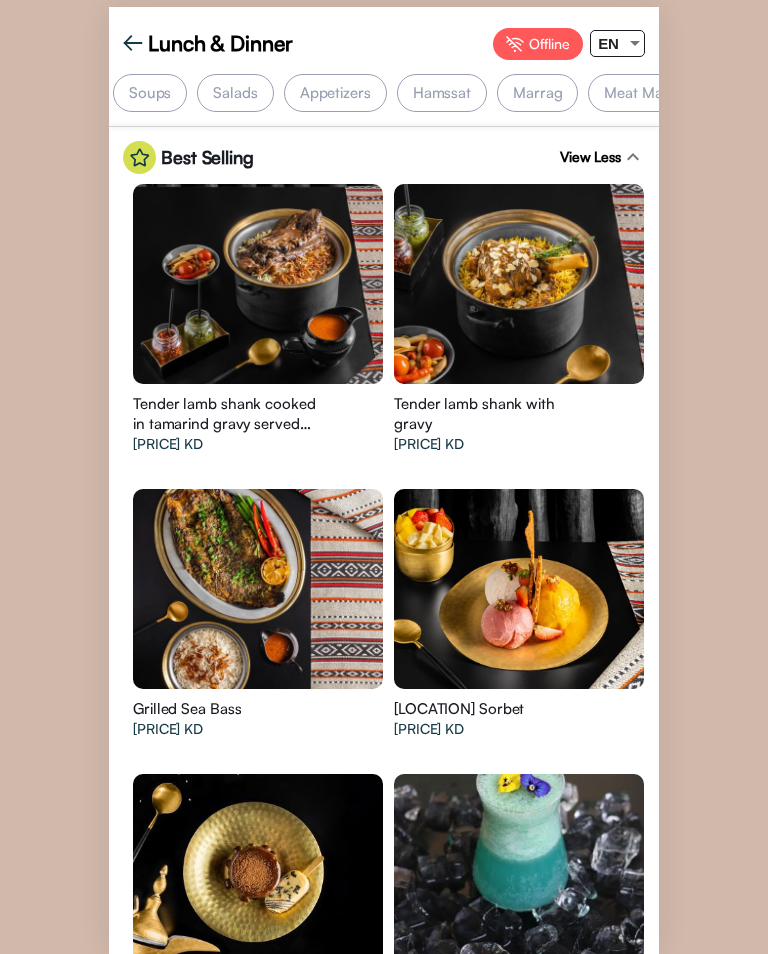 click on "Salads" at bounding box center [235, 93] 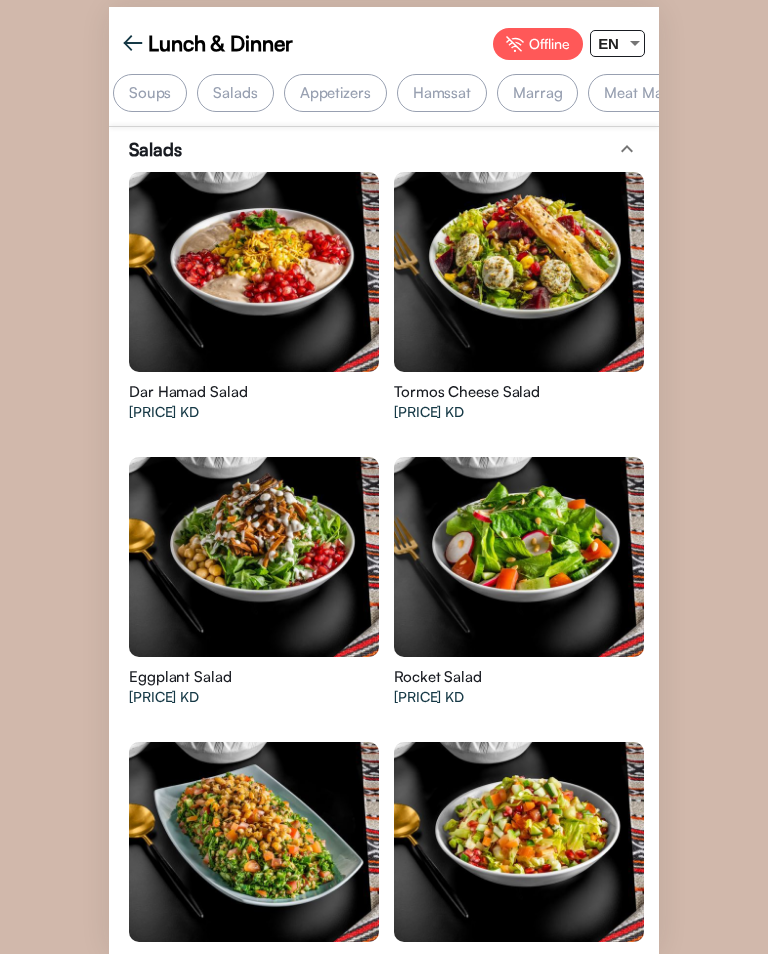 scroll, scrollTop: 0, scrollLeft: 202, axis: horizontal 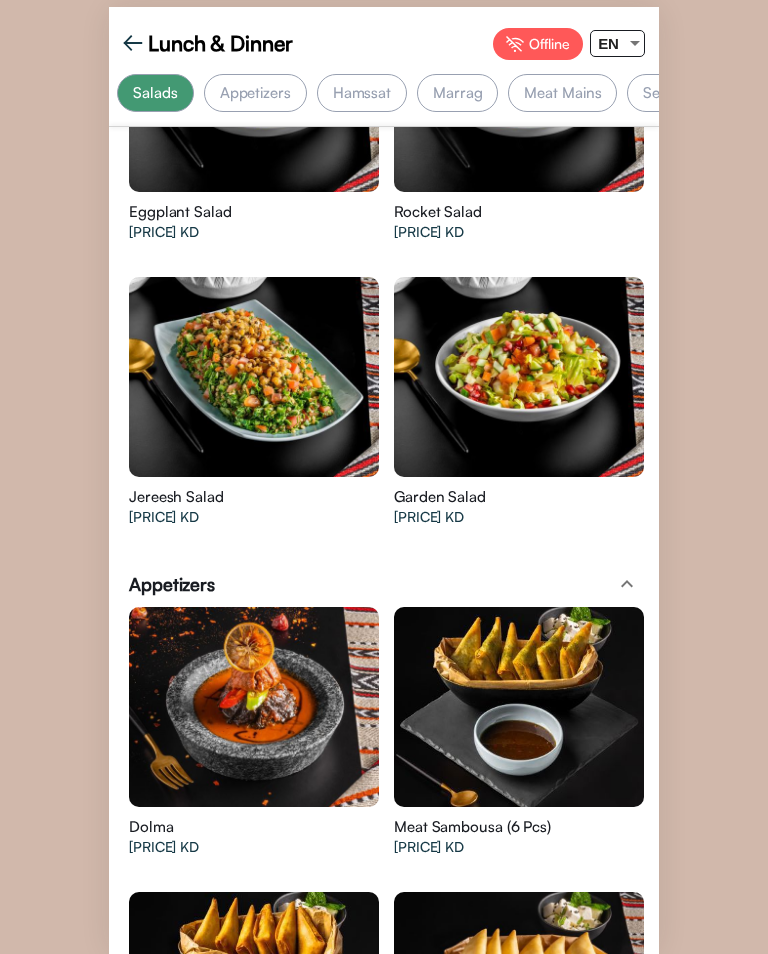 click at bounding box center (254, -193) 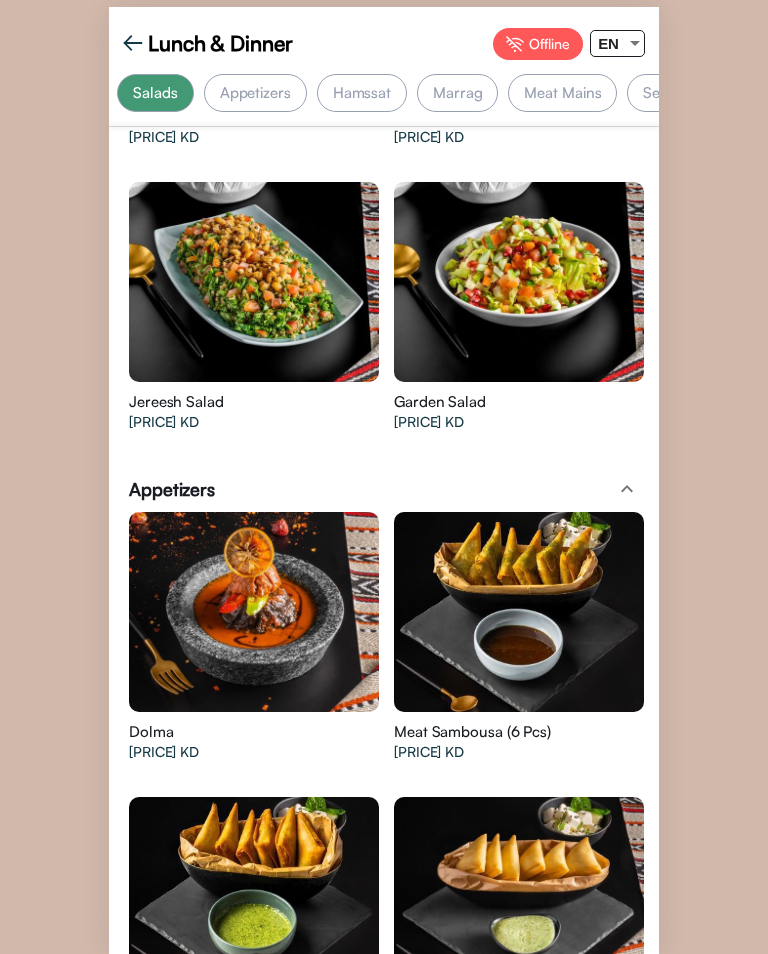 scroll, scrollTop: 2741, scrollLeft: 0, axis: vertical 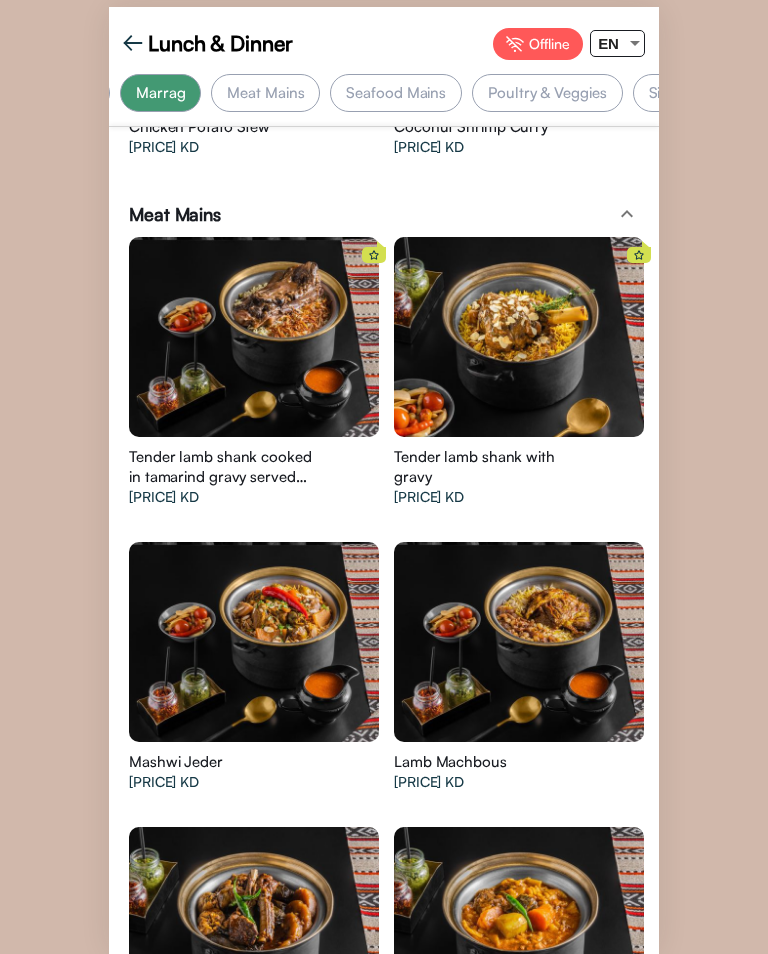 click at bounding box center [254, 337] 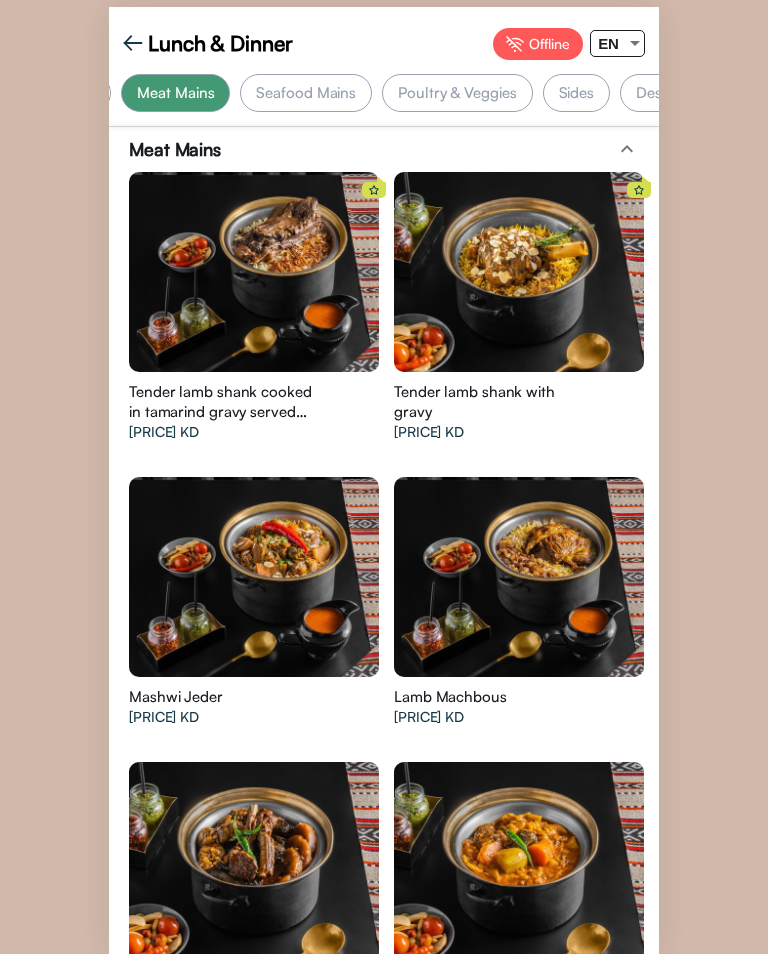 click on "Seafood Mains" at bounding box center (306, 93) 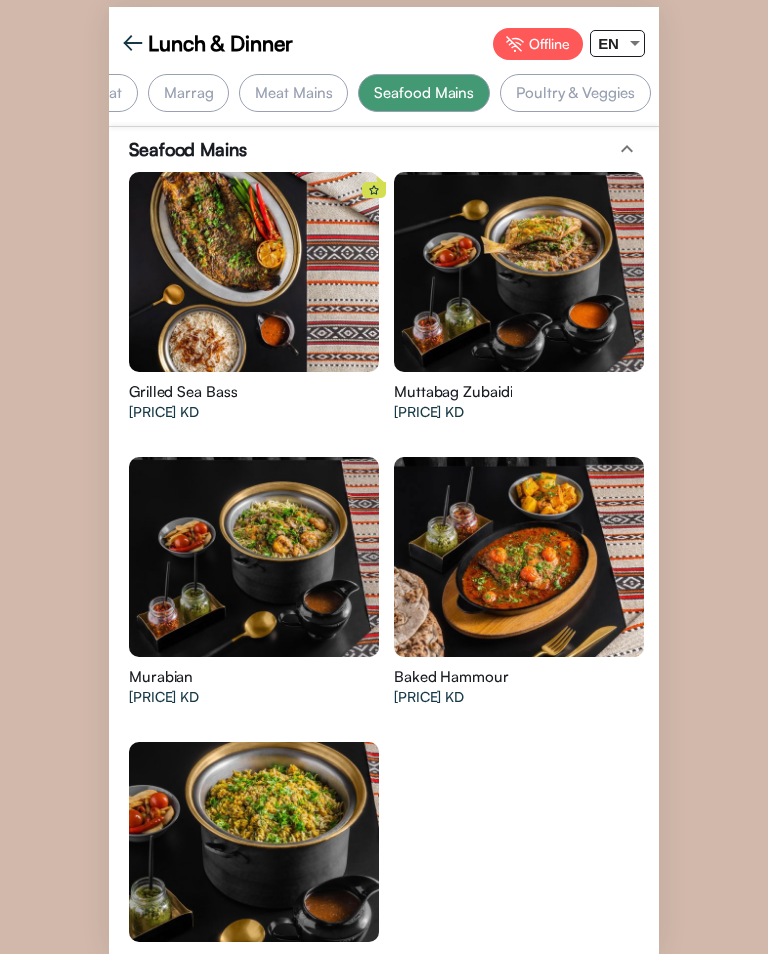 click at bounding box center [133, 43] 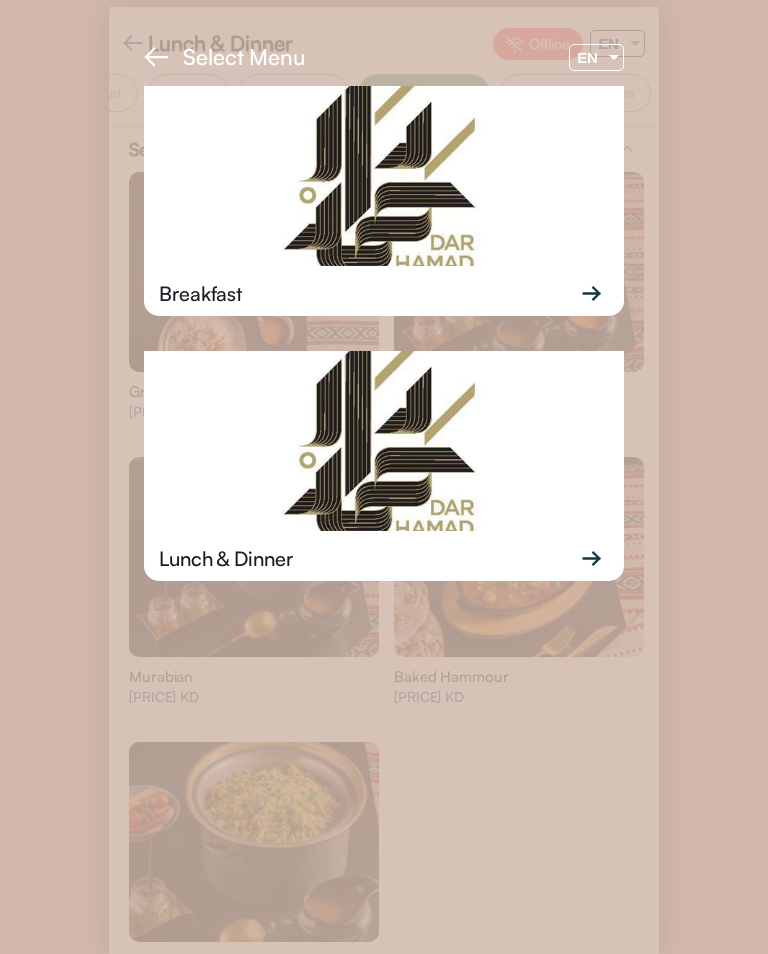 click 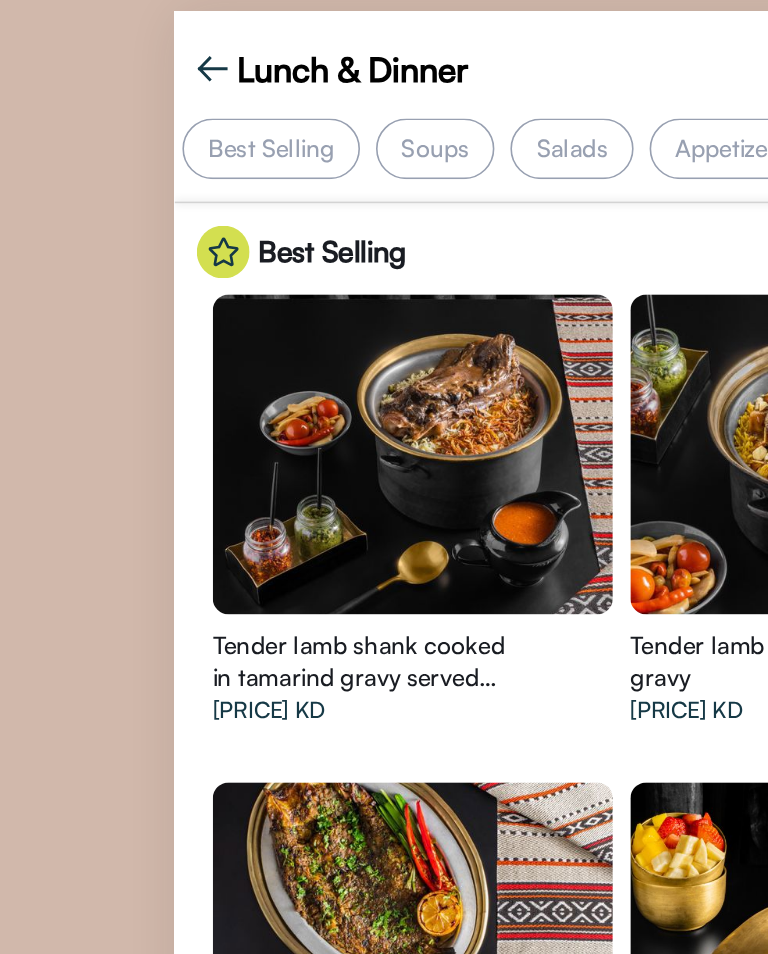click at bounding box center (258, 284) 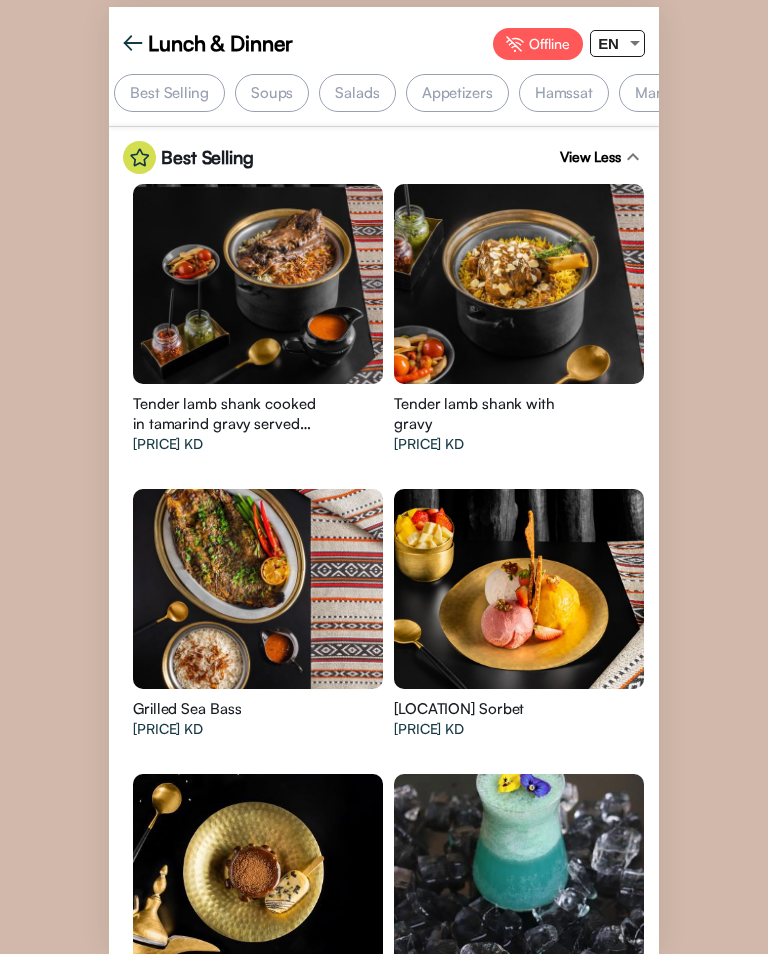 scroll, scrollTop: 0, scrollLeft: 0, axis: both 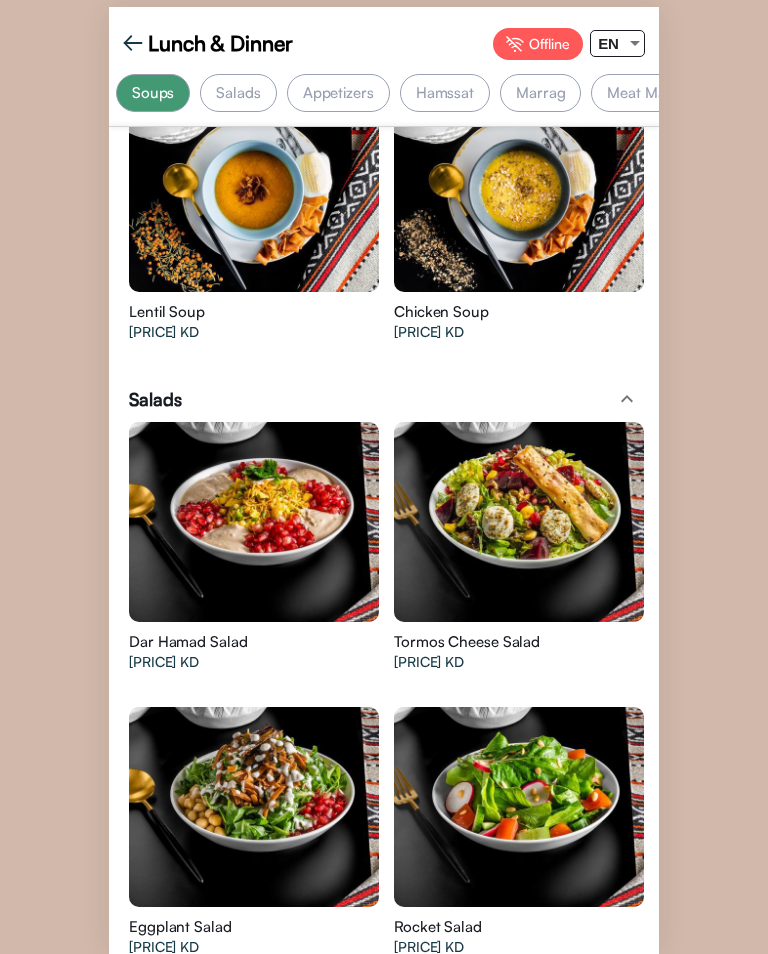click on "Salads" at bounding box center [238, 93] 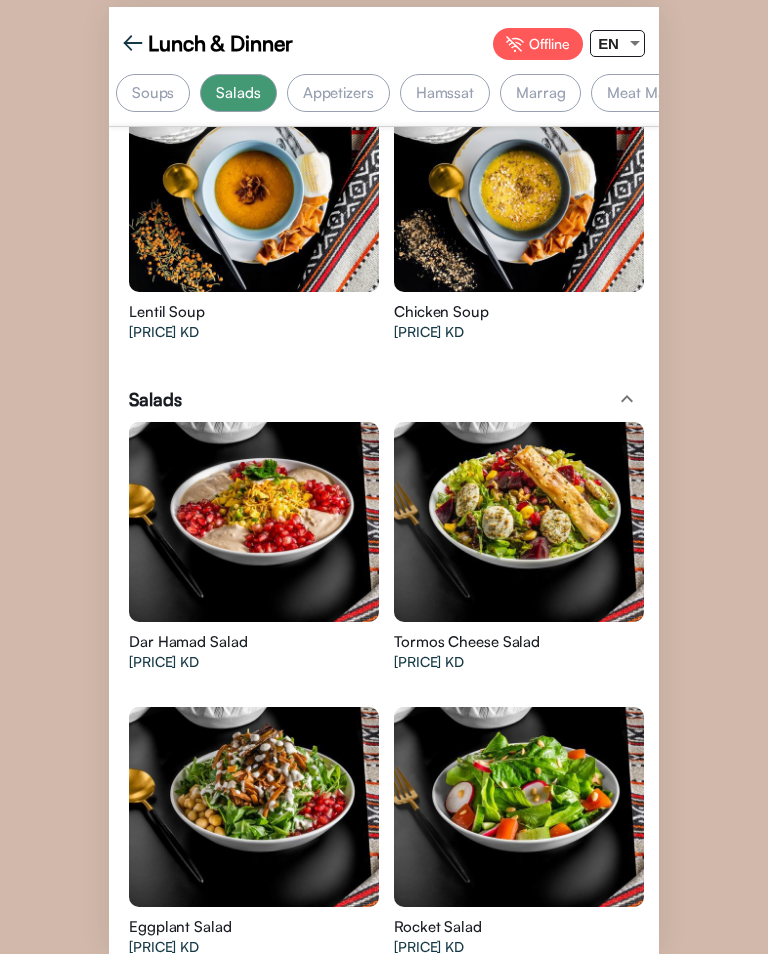 scroll, scrollTop: 2121, scrollLeft: 0, axis: vertical 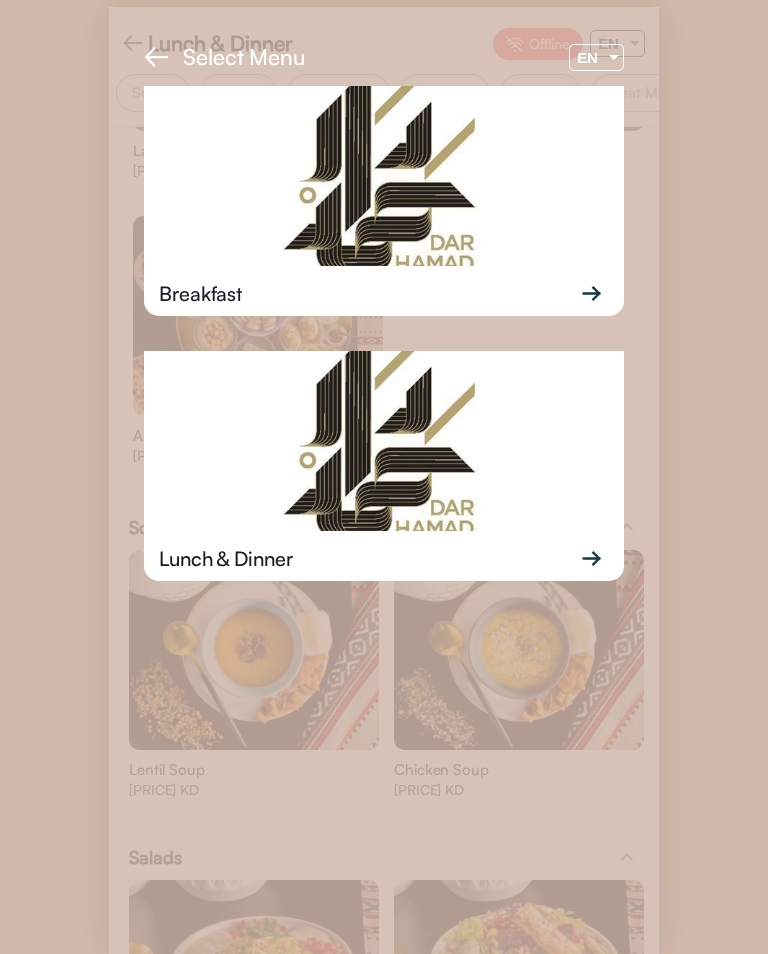click 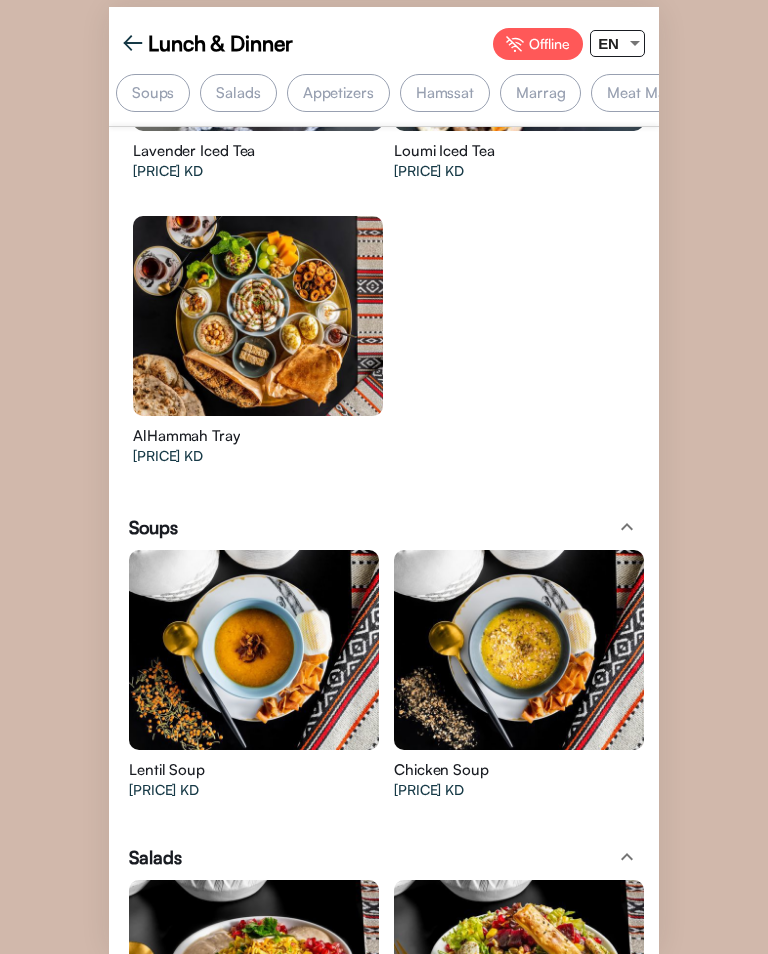 click at bounding box center (258, -1129) 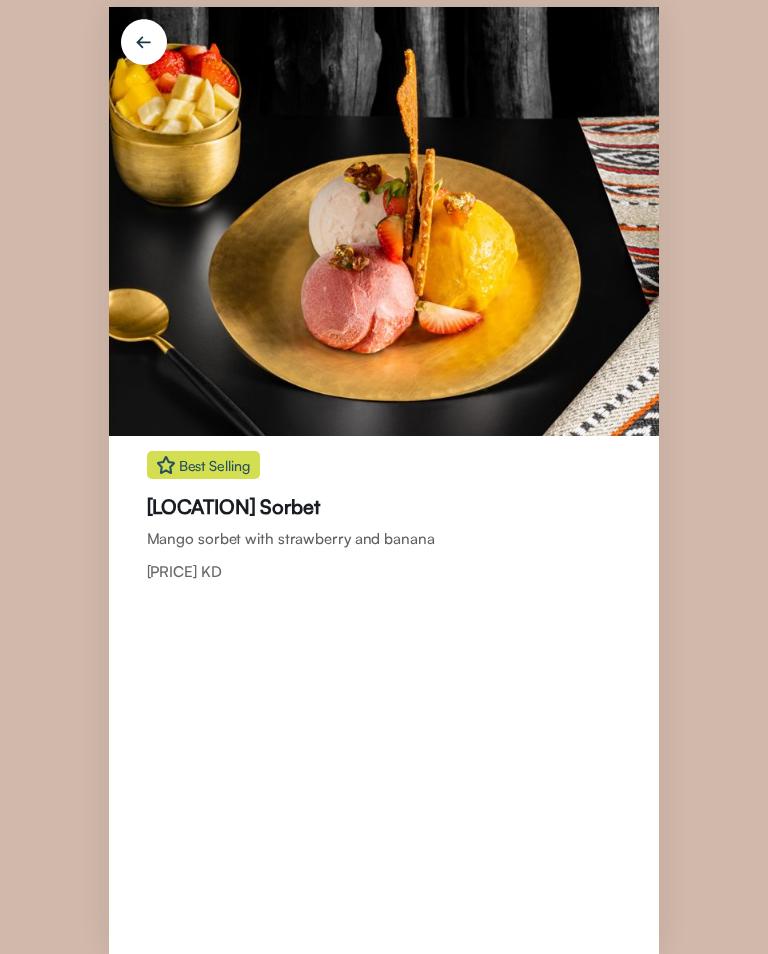 scroll, scrollTop: 0, scrollLeft: 0, axis: both 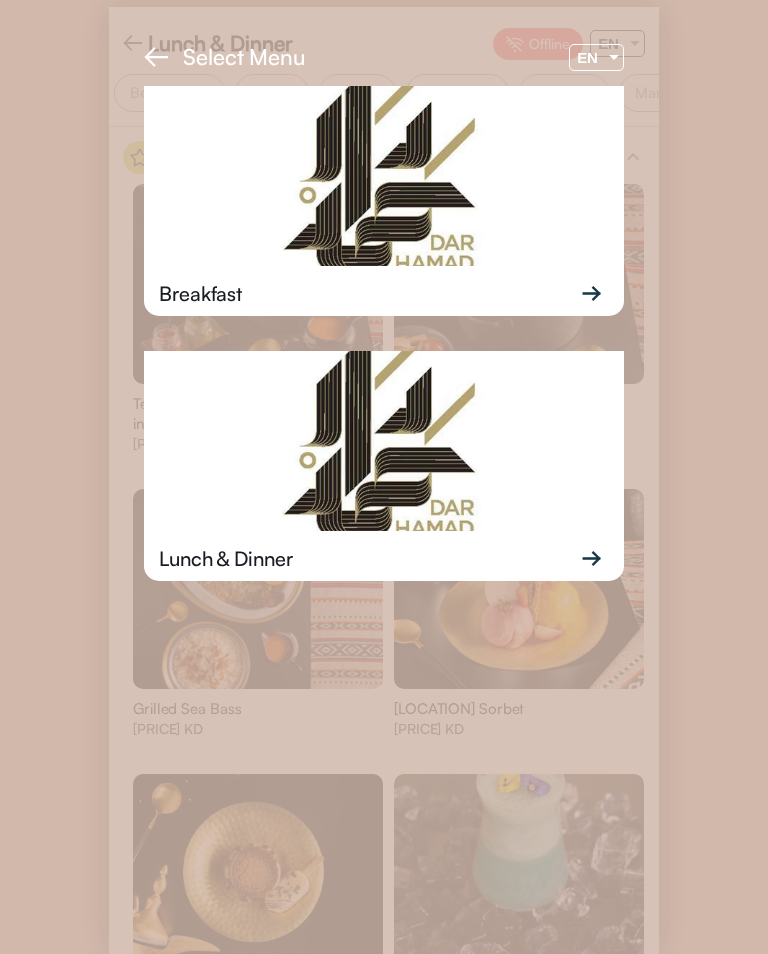 click 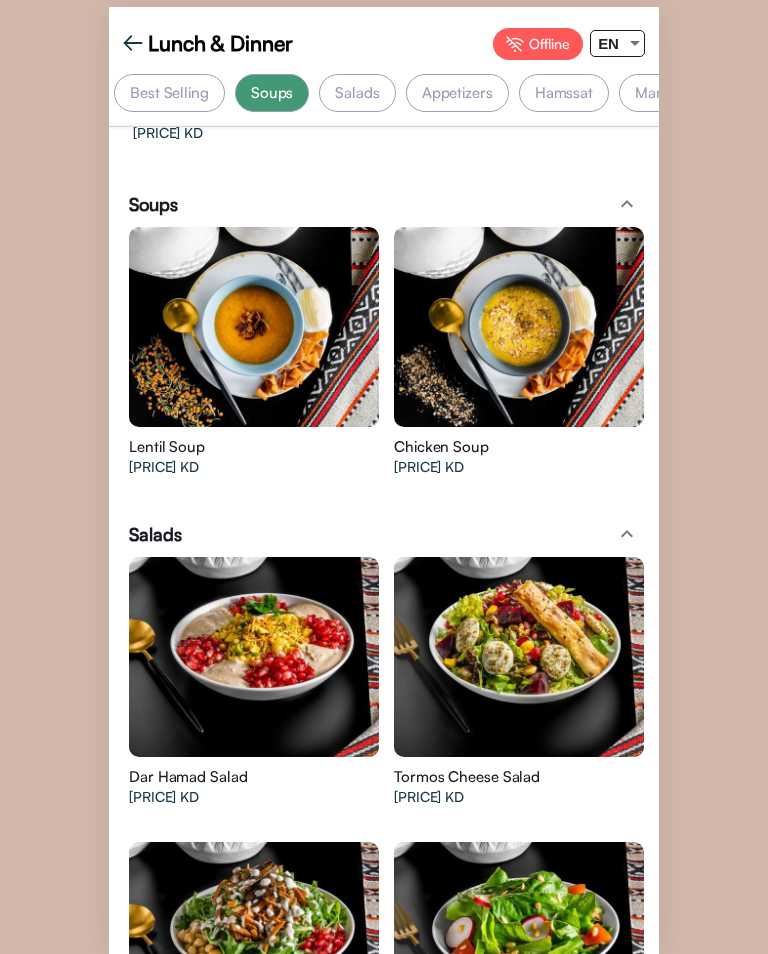 scroll, scrollTop: 1785, scrollLeft: 0, axis: vertical 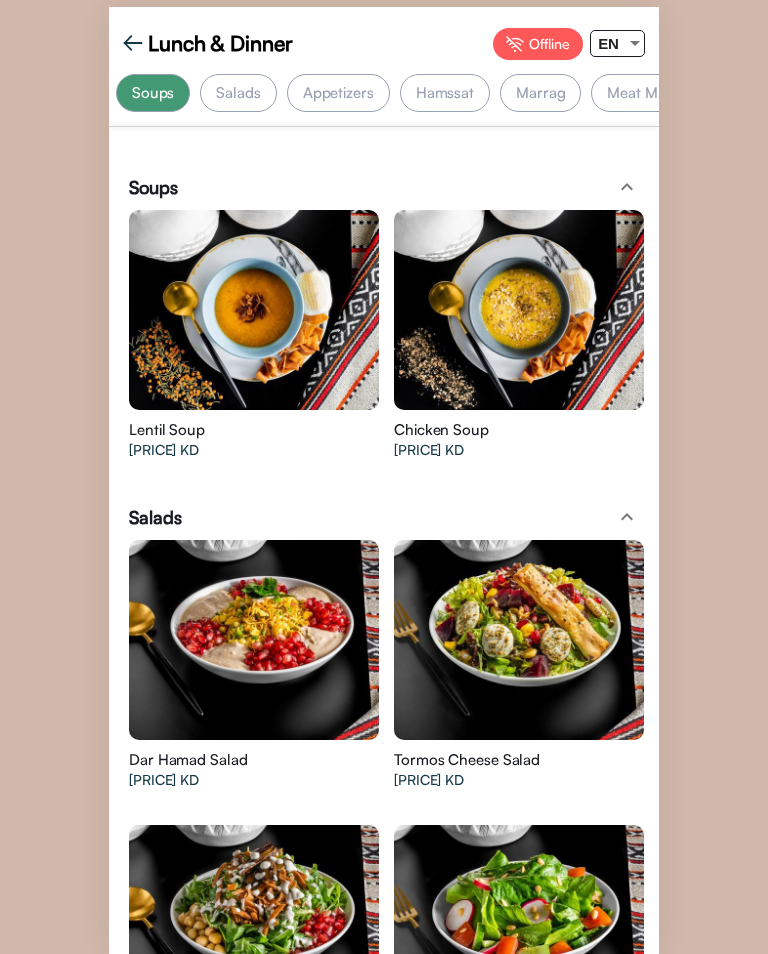click at bounding box center (635, 43) 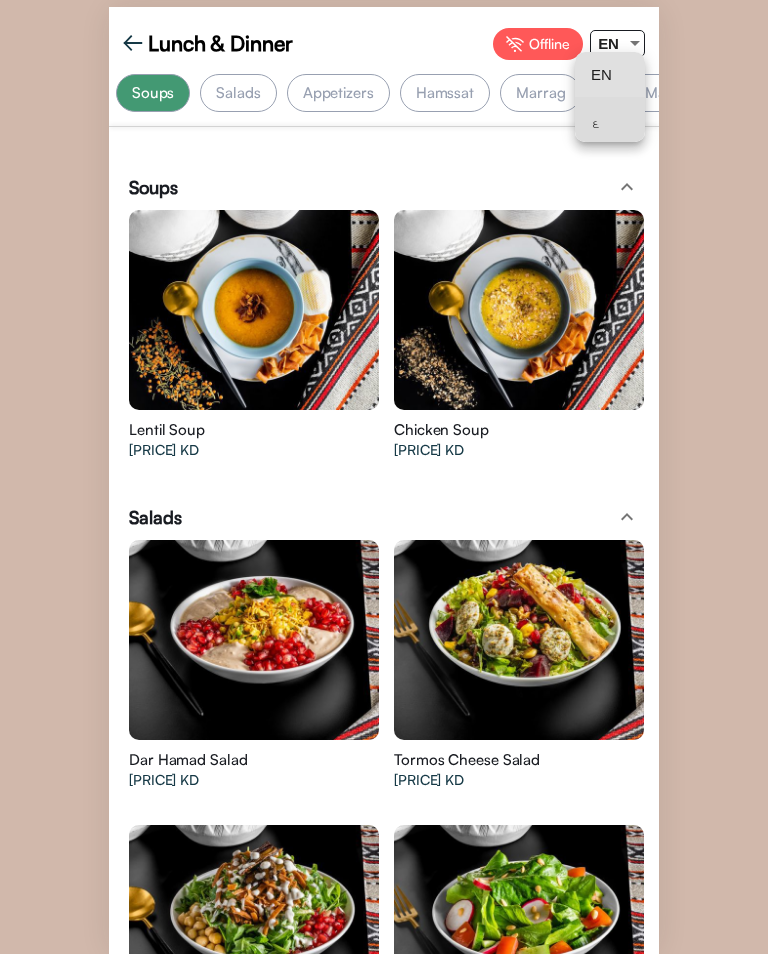 click on "ع" at bounding box center (610, 119) 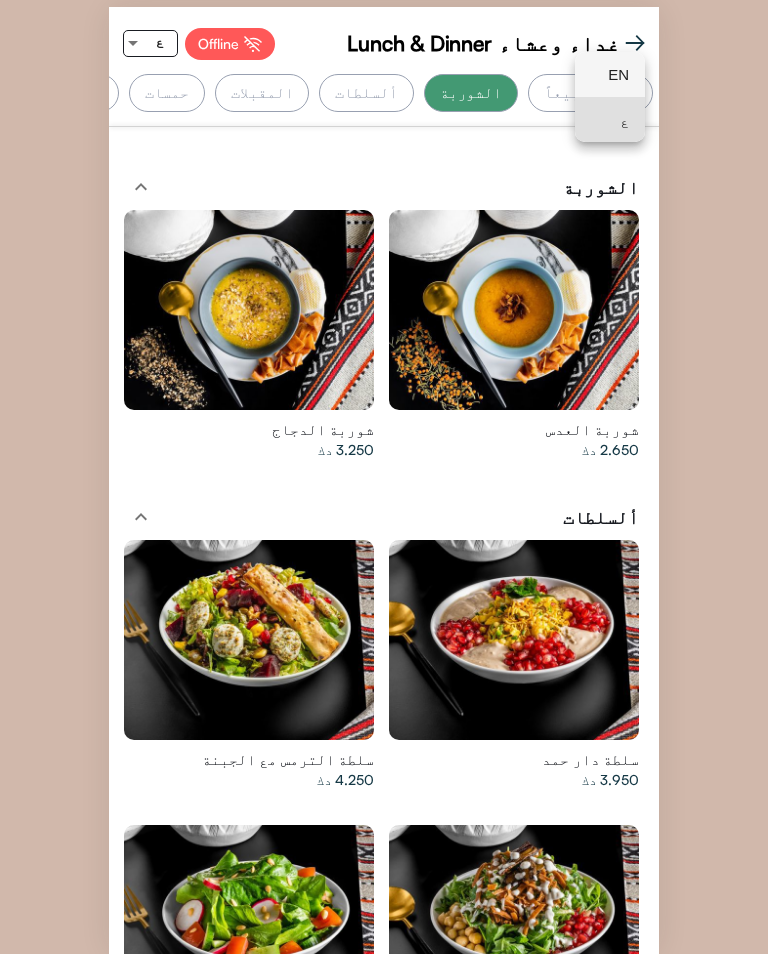 scroll, scrollTop: 0, scrollLeft: 2, axis: horizontal 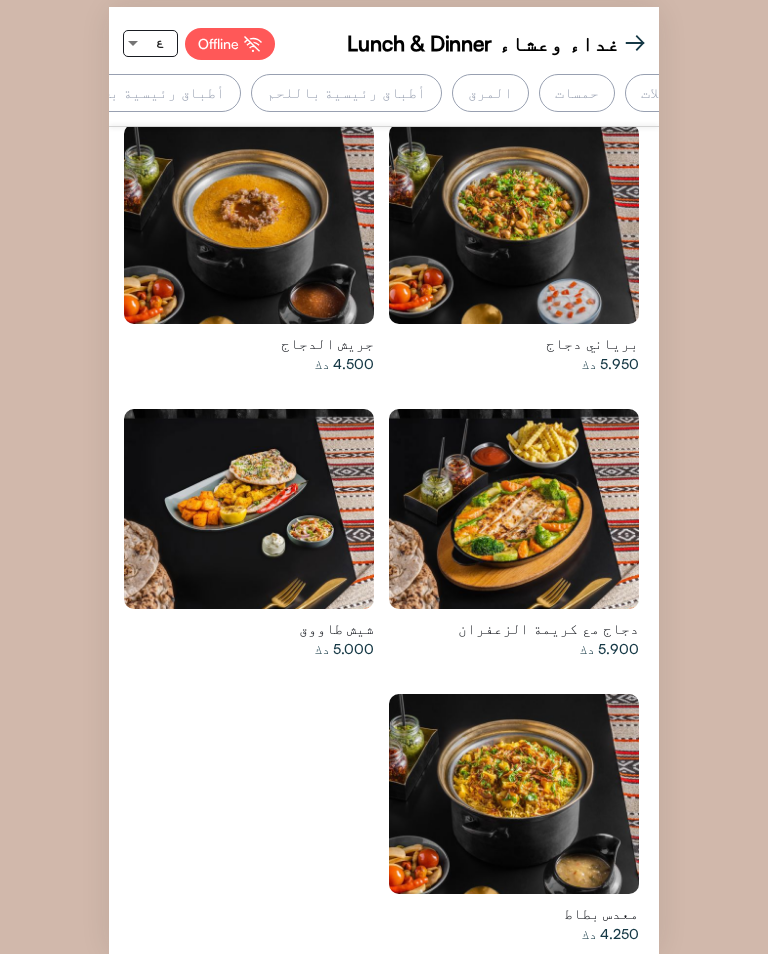 click on "ع" at bounding box center [159, 39] 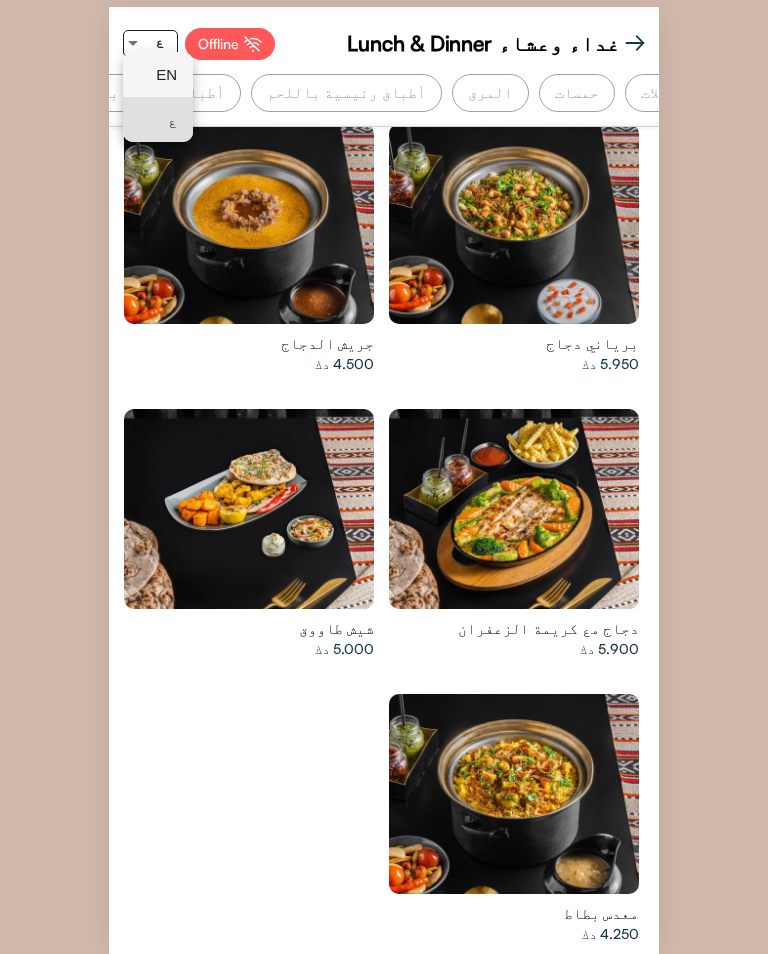 click on "EN" at bounding box center [158, 74] 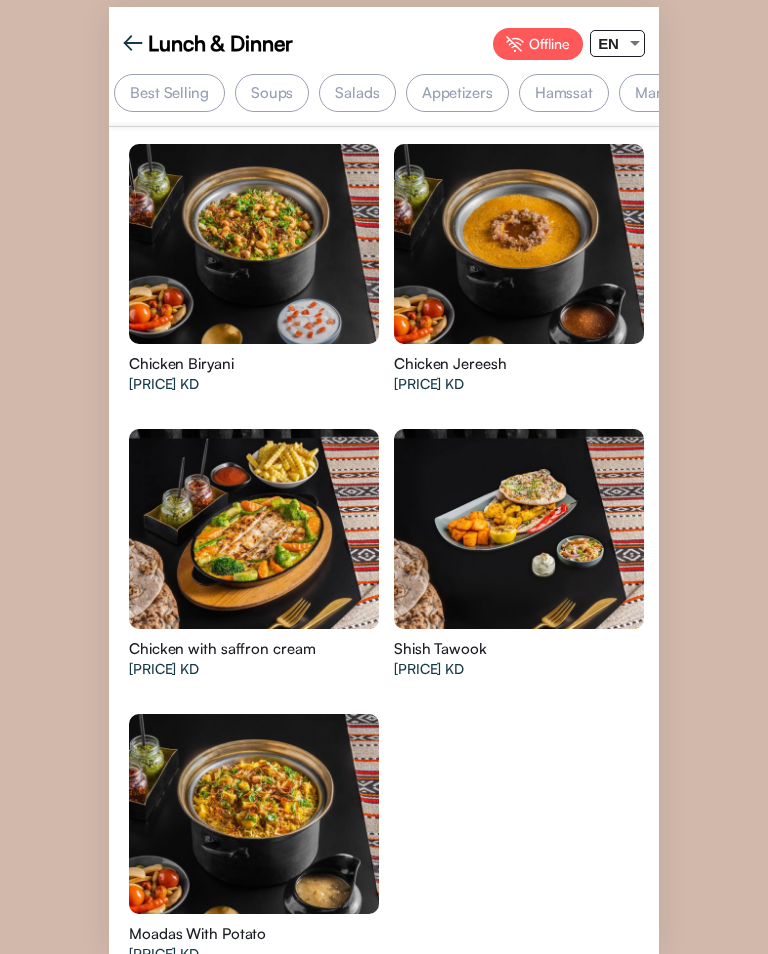 click on "EN" at bounding box center [608, 43] 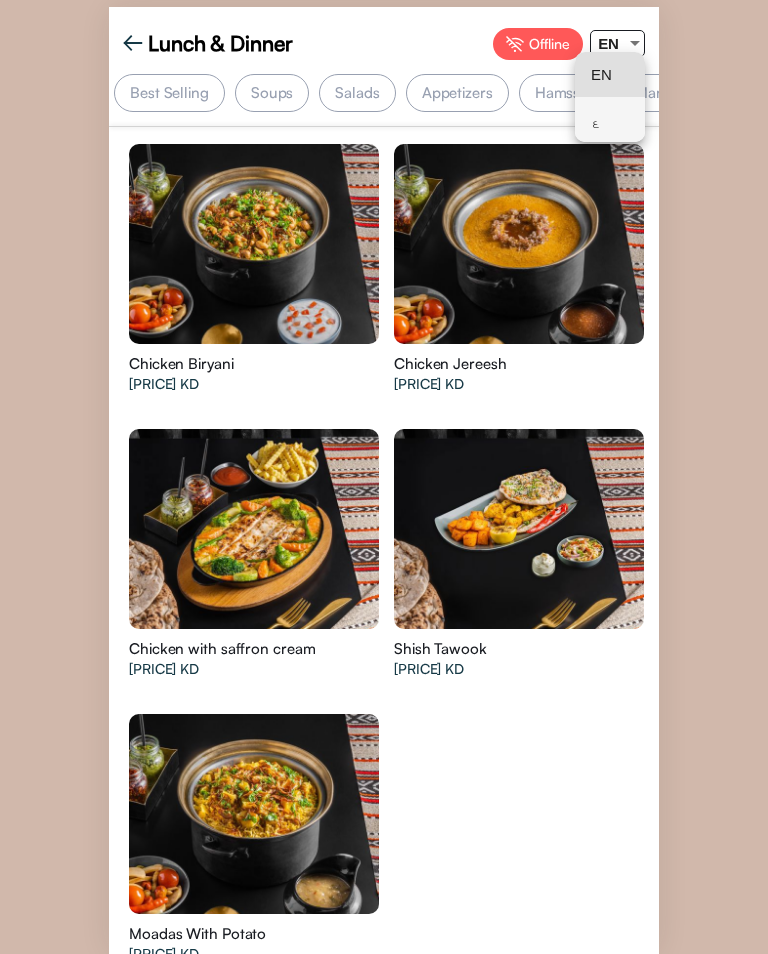 click on "ع" at bounding box center [610, 119] 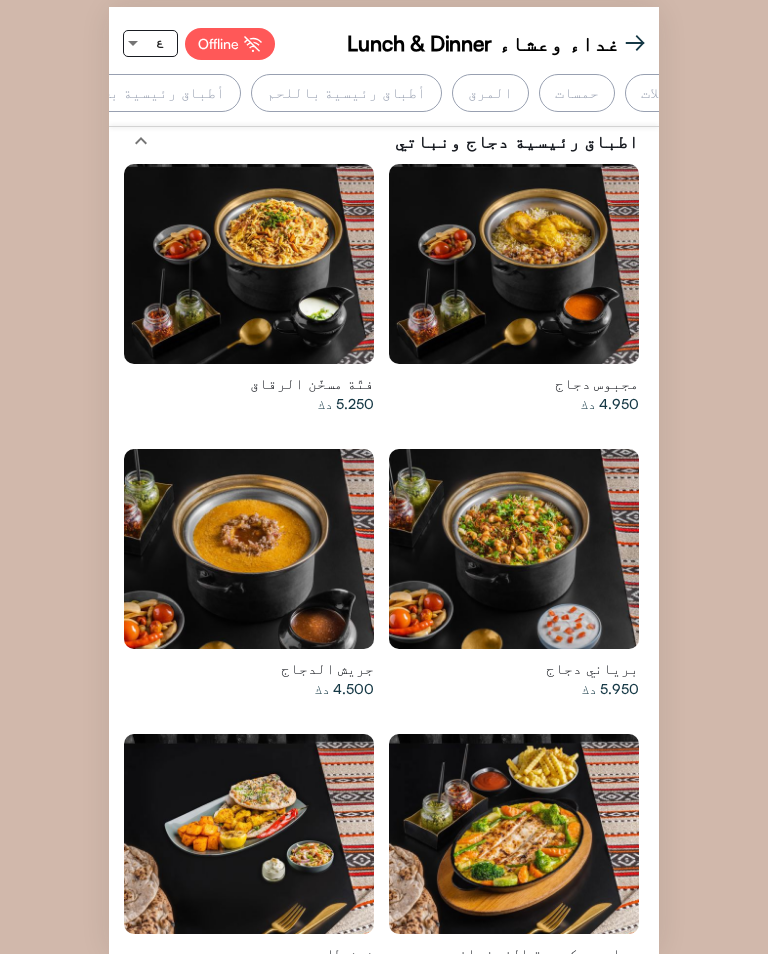 click on "أطباق رئيسية بحرية" at bounding box center [150, 93] 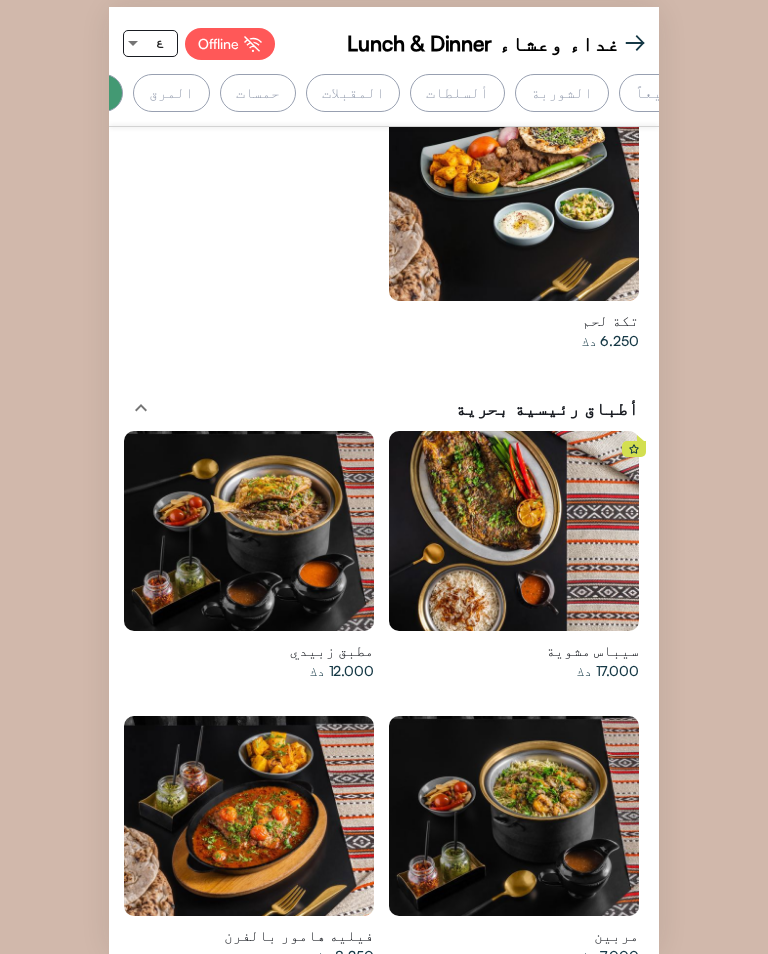 click on "المقبلات" at bounding box center (353, 93) 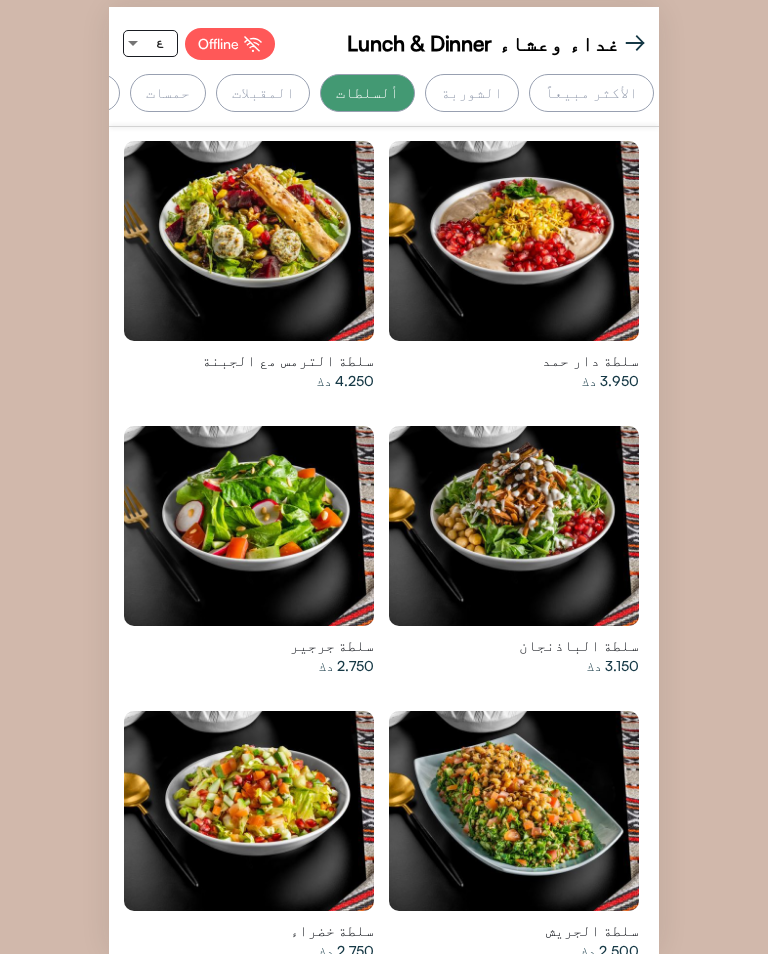 click at bounding box center (514, 241) 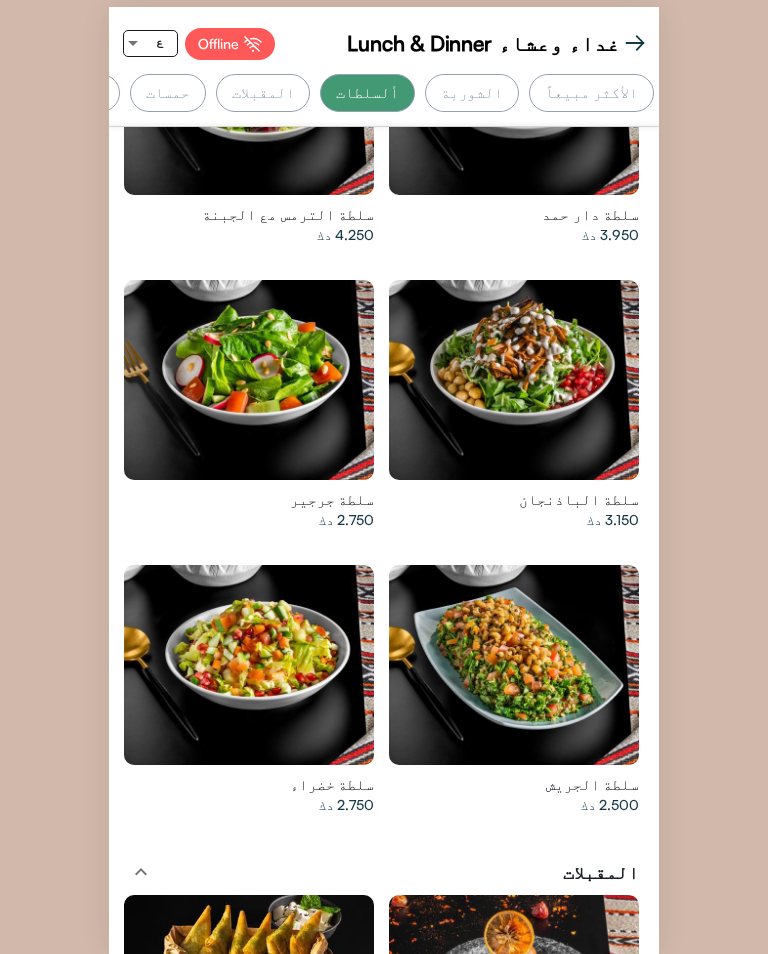 scroll, scrollTop: 2301, scrollLeft: 0, axis: vertical 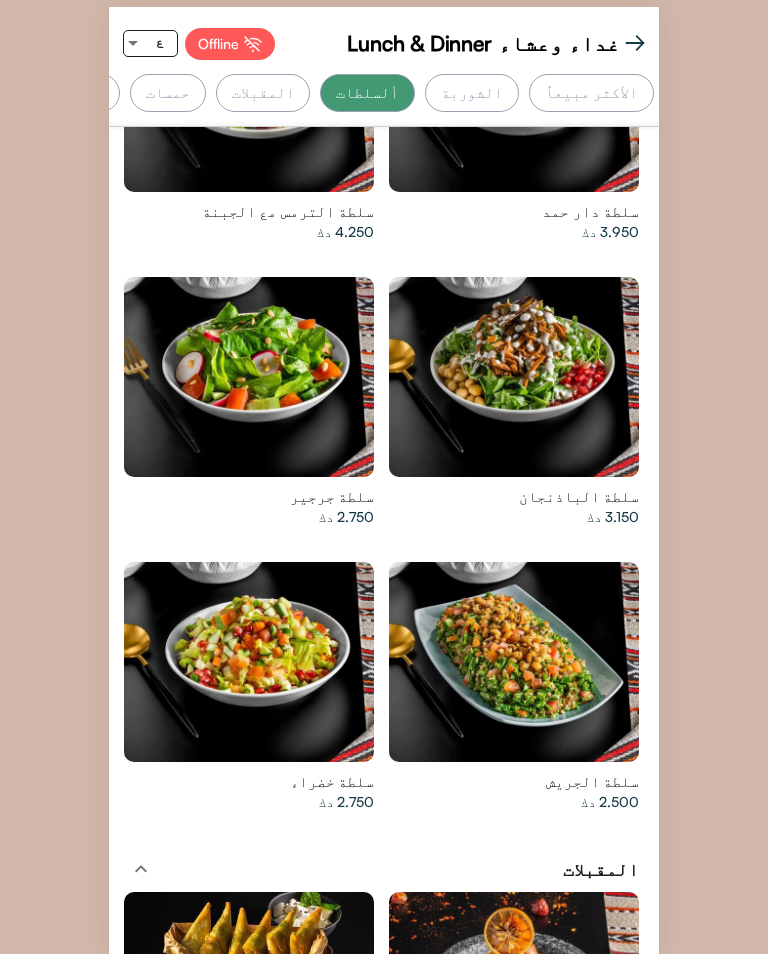click at bounding box center (514, 92) 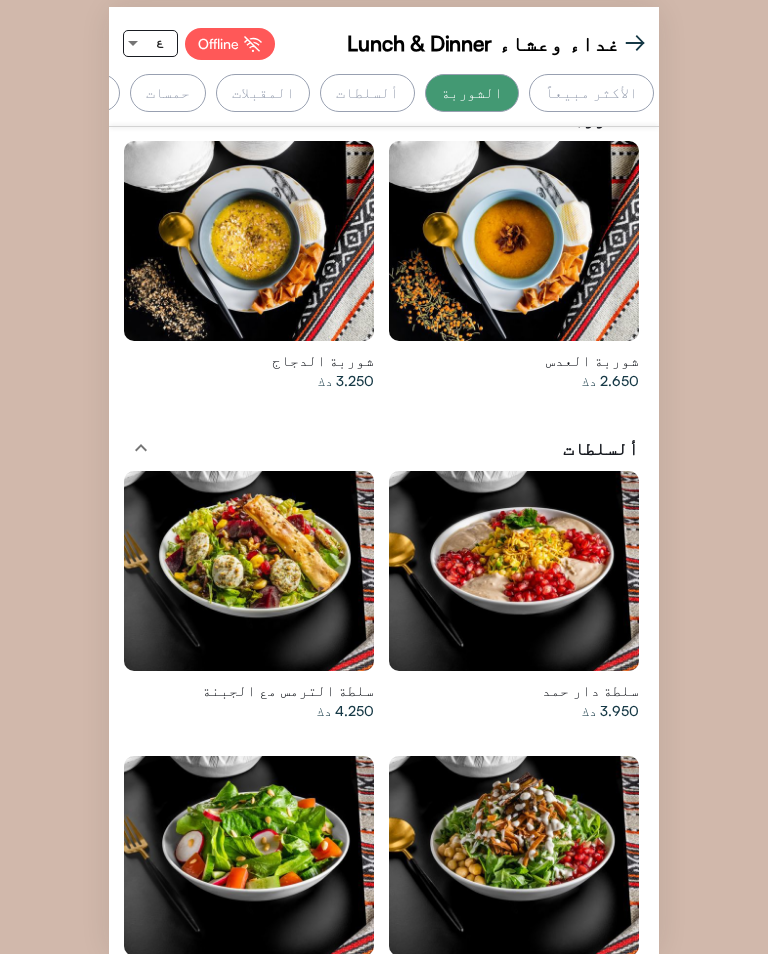scroll, scrollTop: 1837, scrollLeft: 0, axis: vertical 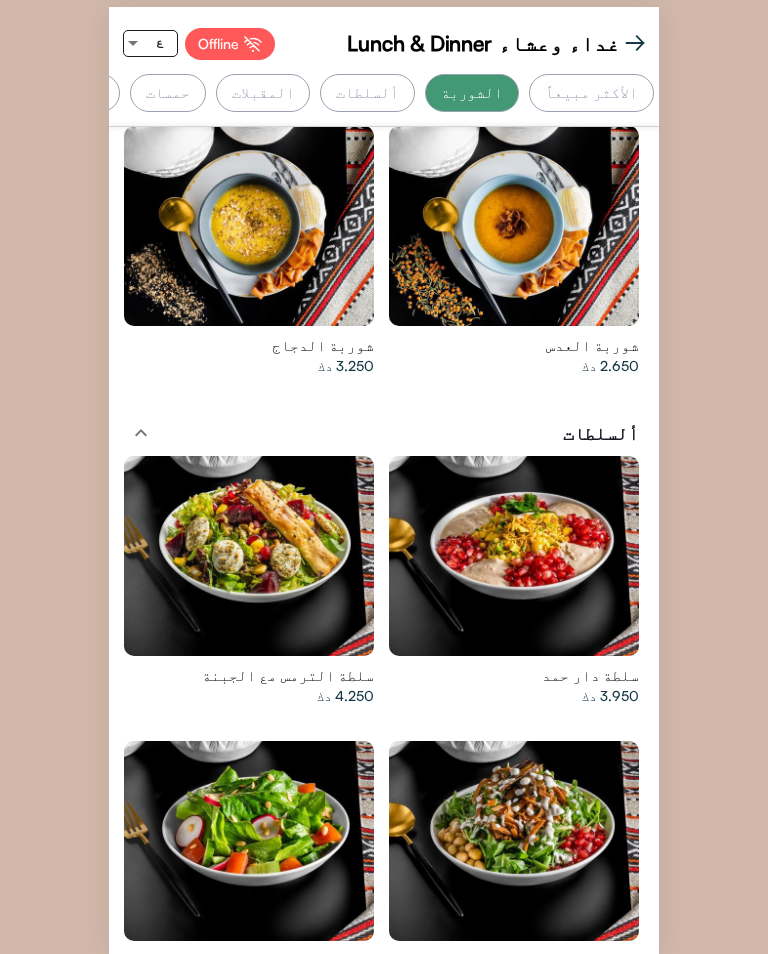 click at bounding box center [514, 556] 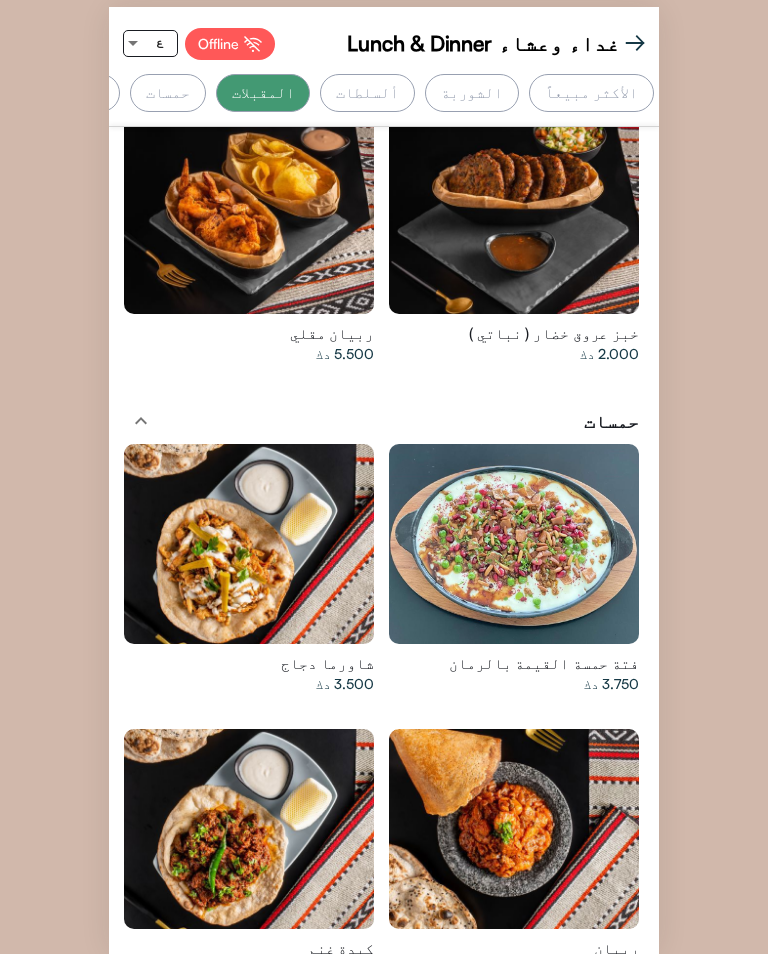 scroll, scrollTop: 4832, scrollLeft: 0, axis: vertical 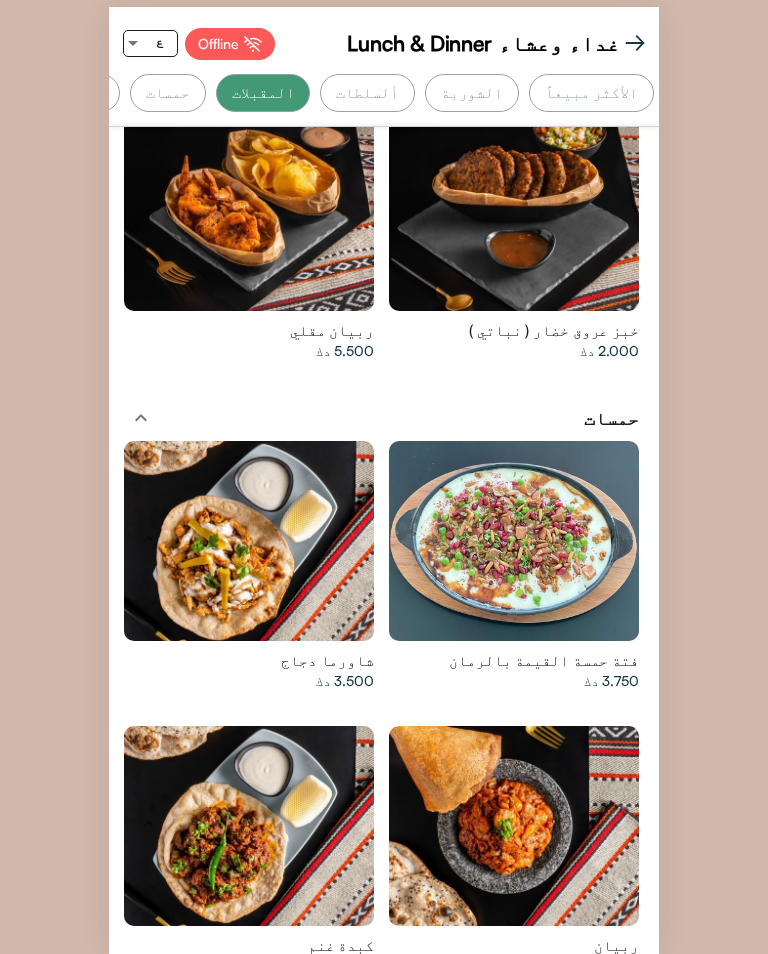 click at bounding box center [514, 541] 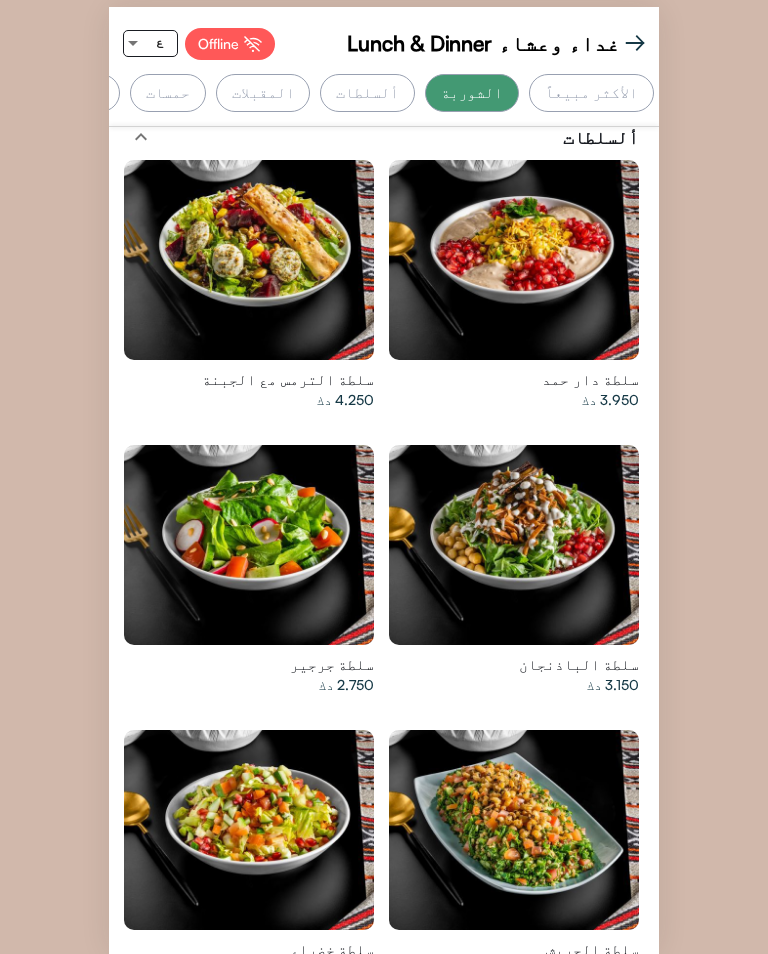 scroll, scrollTop: 1979, scrollLeft: 0, axis: vertical 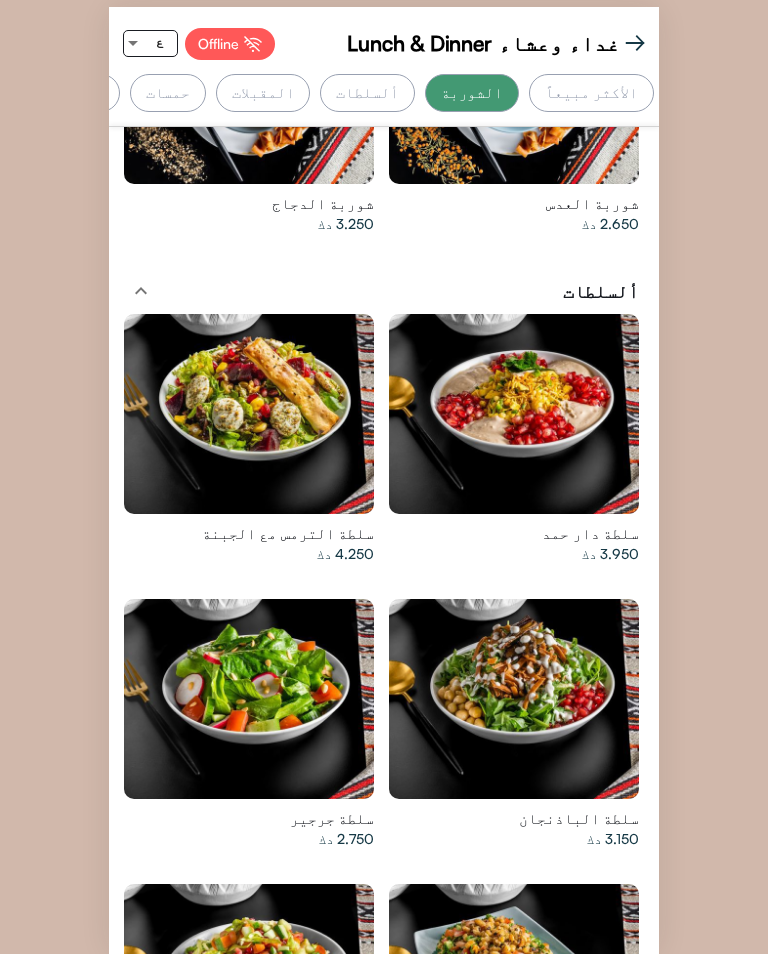 click at bounding box center [514, 414] 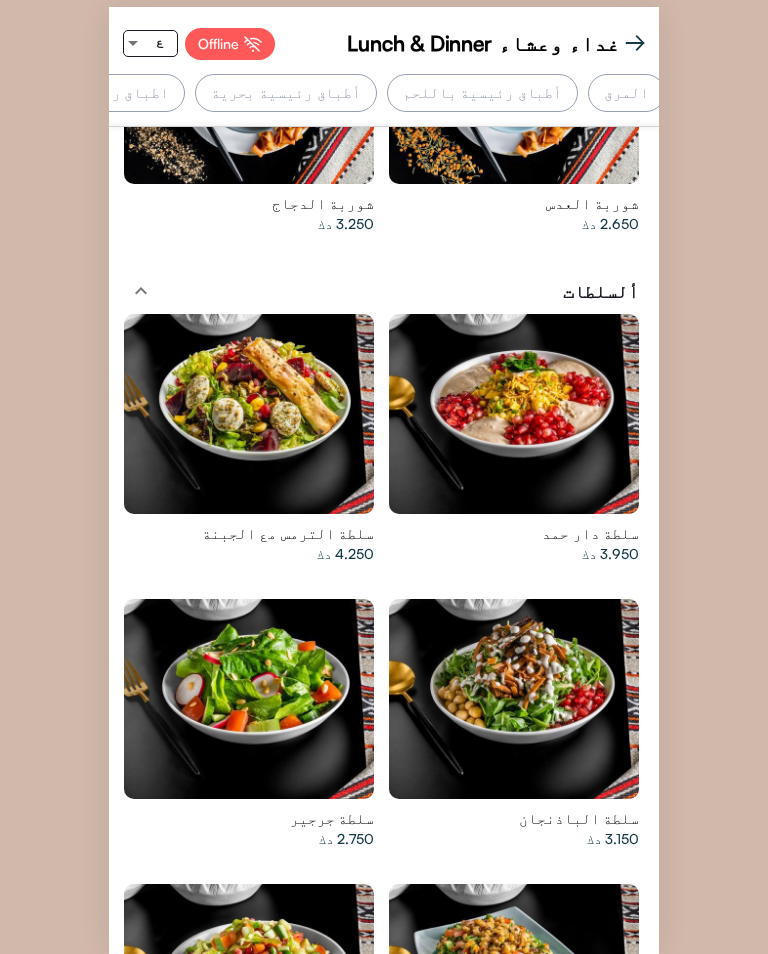 scroll, scrollTop: 0, scrollLeft: -576, axis: horizontal 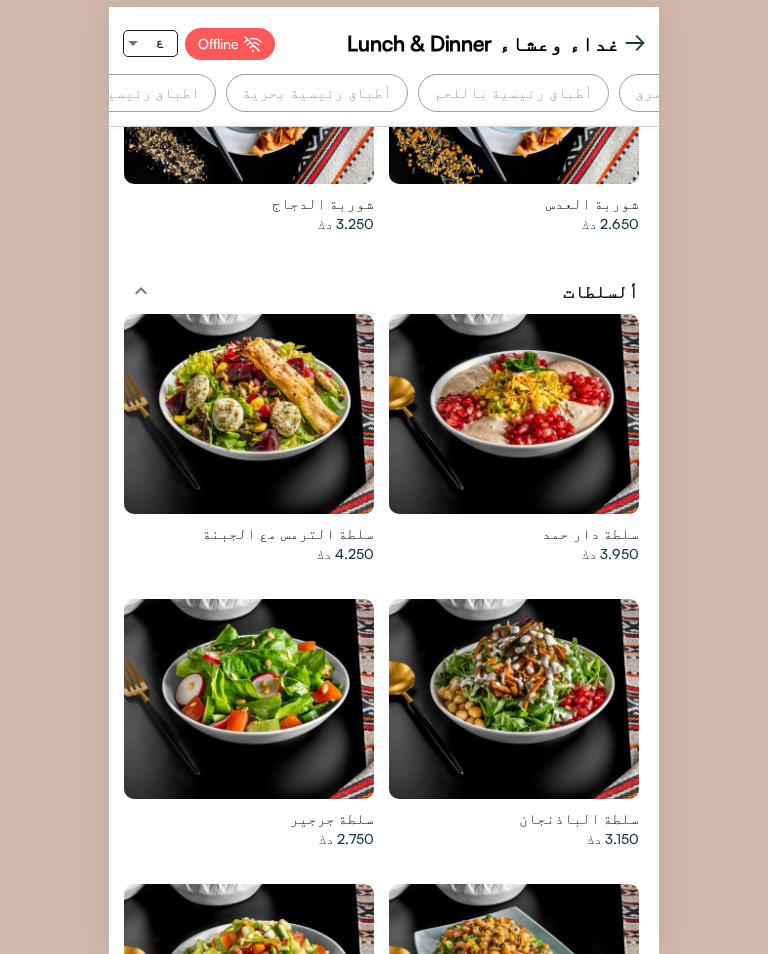 click on "اطباق رئيسية دجاج ونباتي" at bounding box center [100, 93] 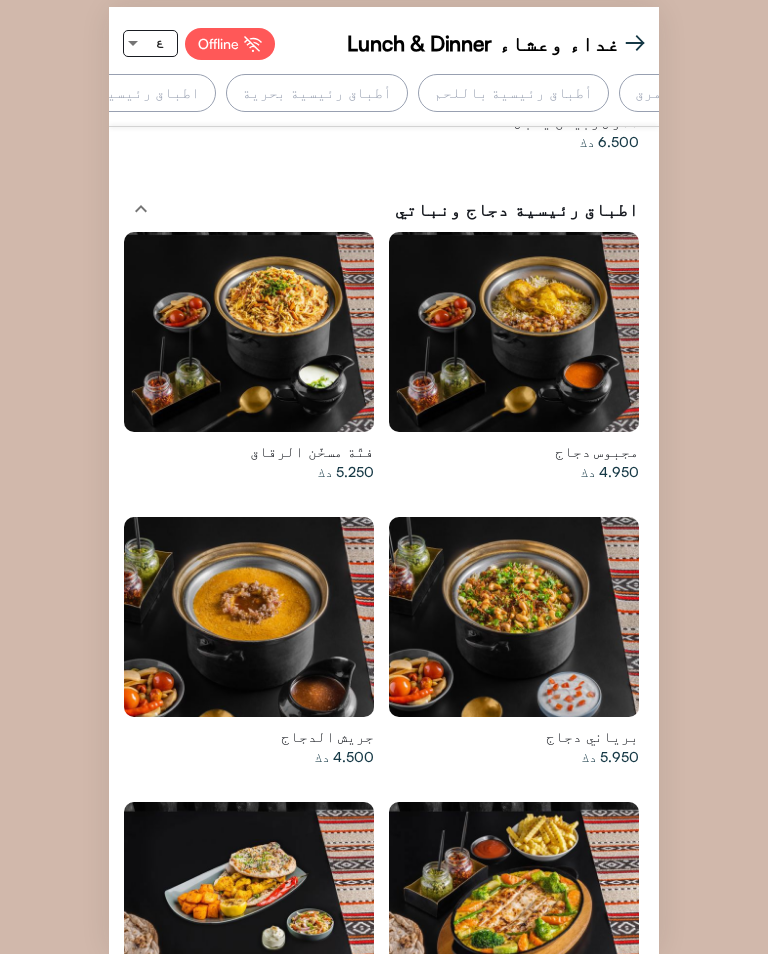 scroll, scrollTop: 0, scrollLeft: -409, axis: horizontal 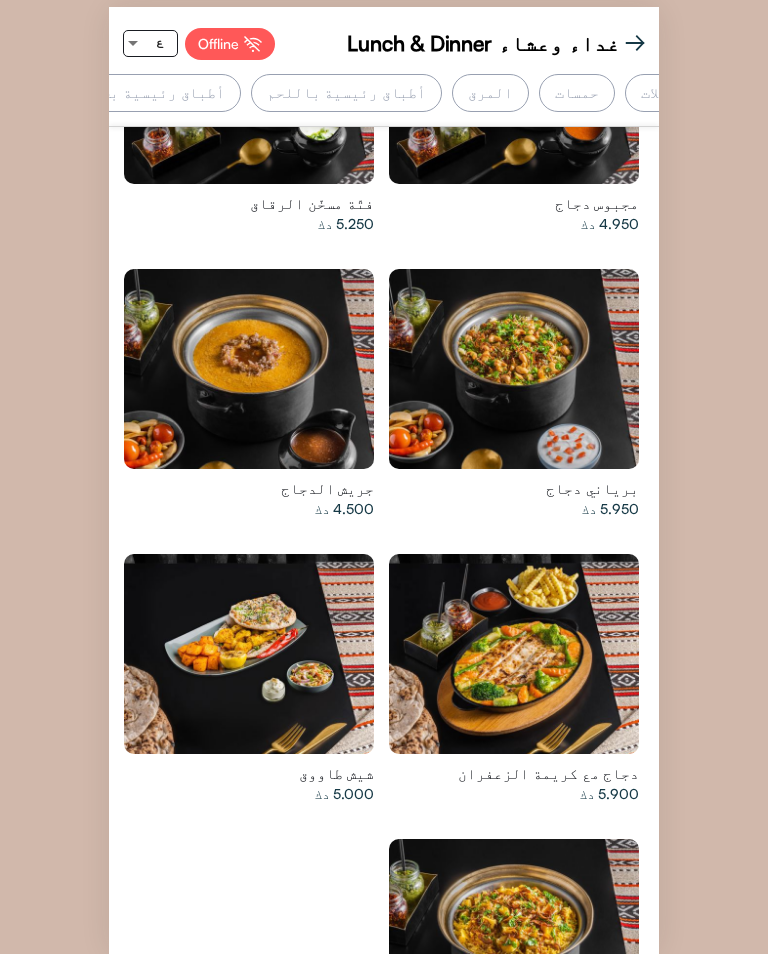 click at bounding box center (514, 84) 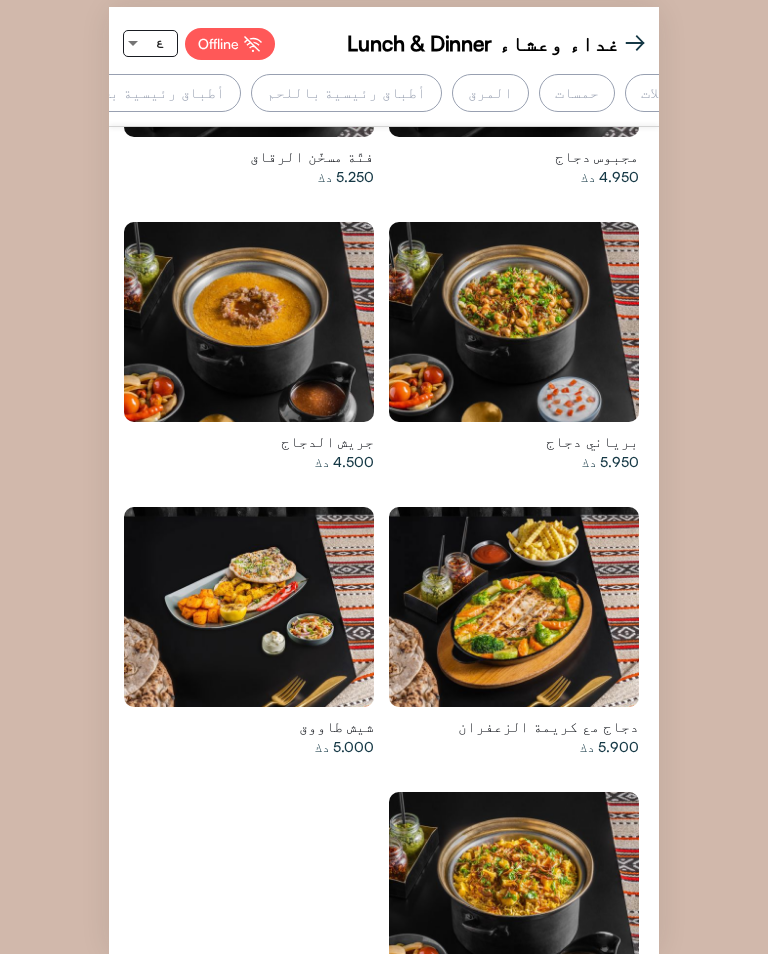 scroll, scrollTop: 0, scrollLeft: -409, axis: horizontal 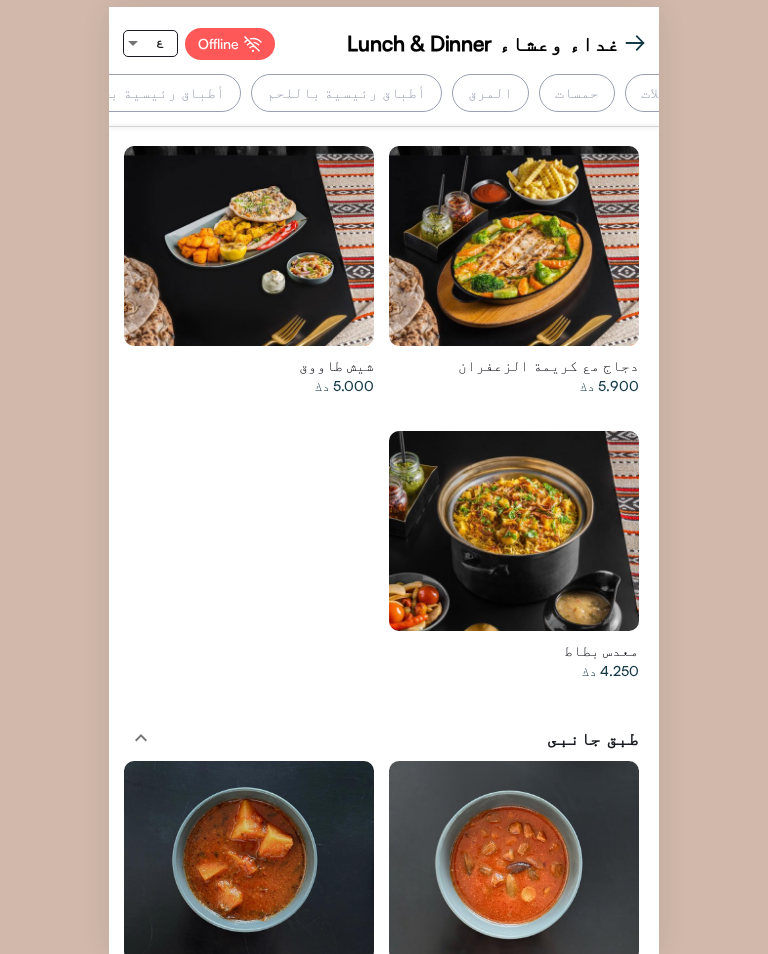 click on "أطباق رئيسية بحرية" at bounding box center (150, 93) 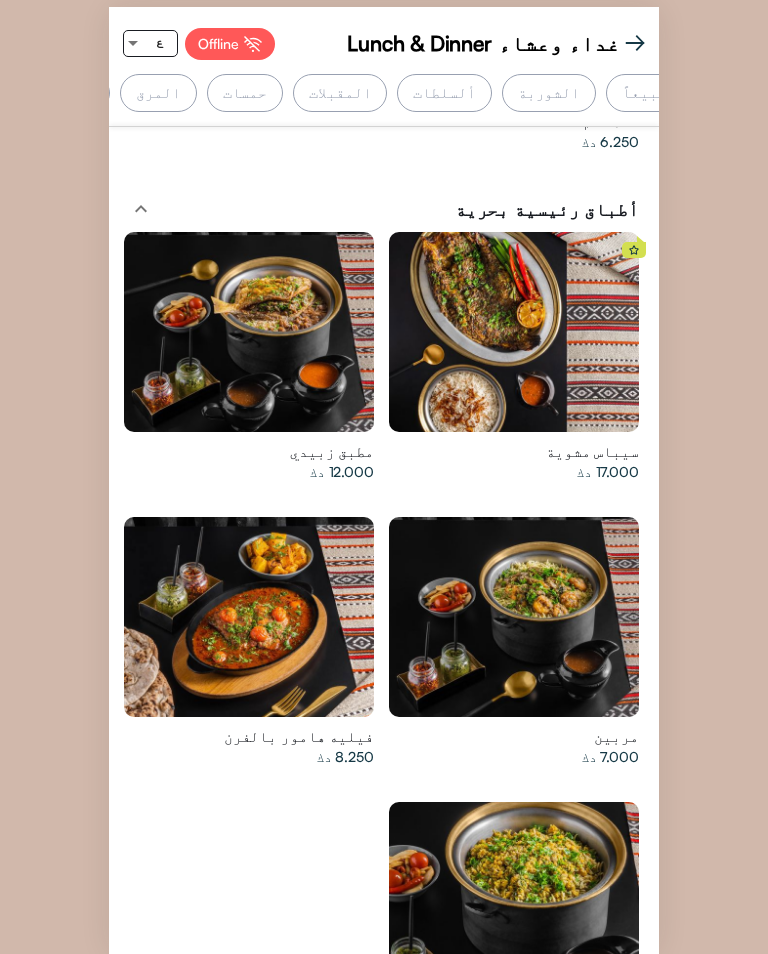 scroll, scrollTop: 0, scrollLeft: -8, axis: horizontal 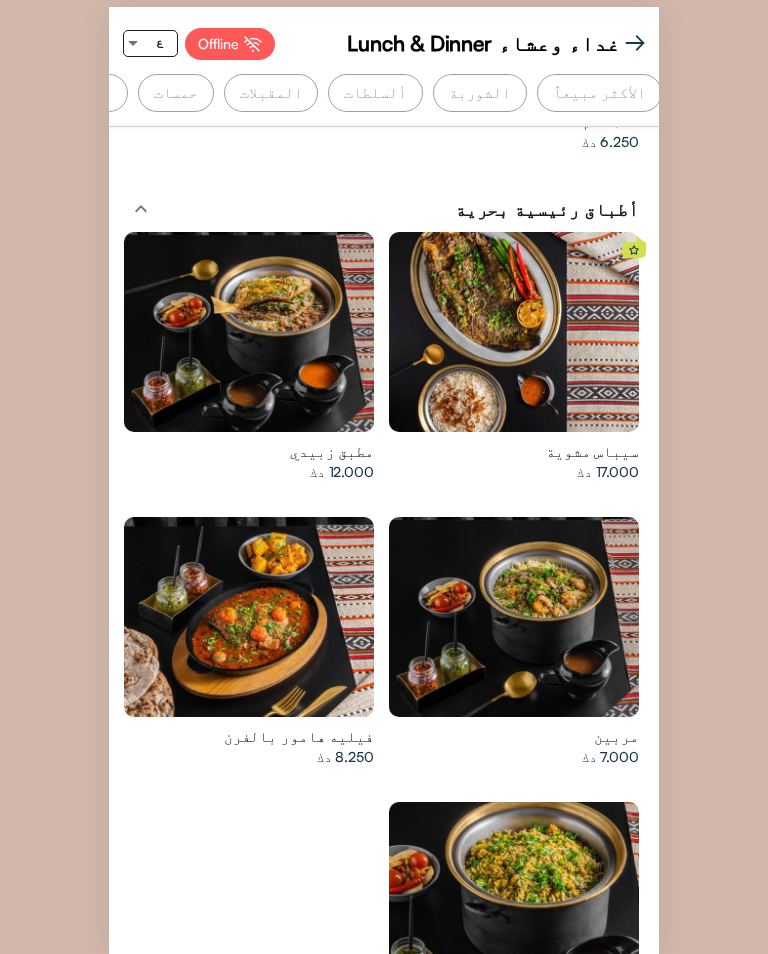click on "الشوربة" at bounding box center [480, 93] 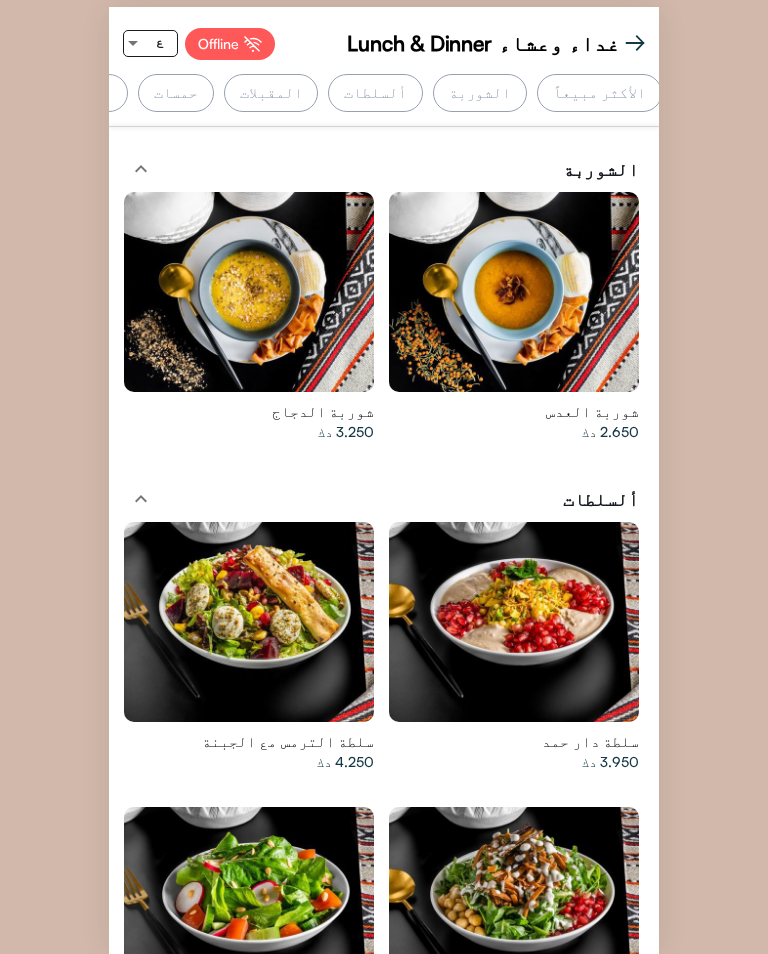 scroll, scrollTop: 0, scrollLeft: 0, axis: both 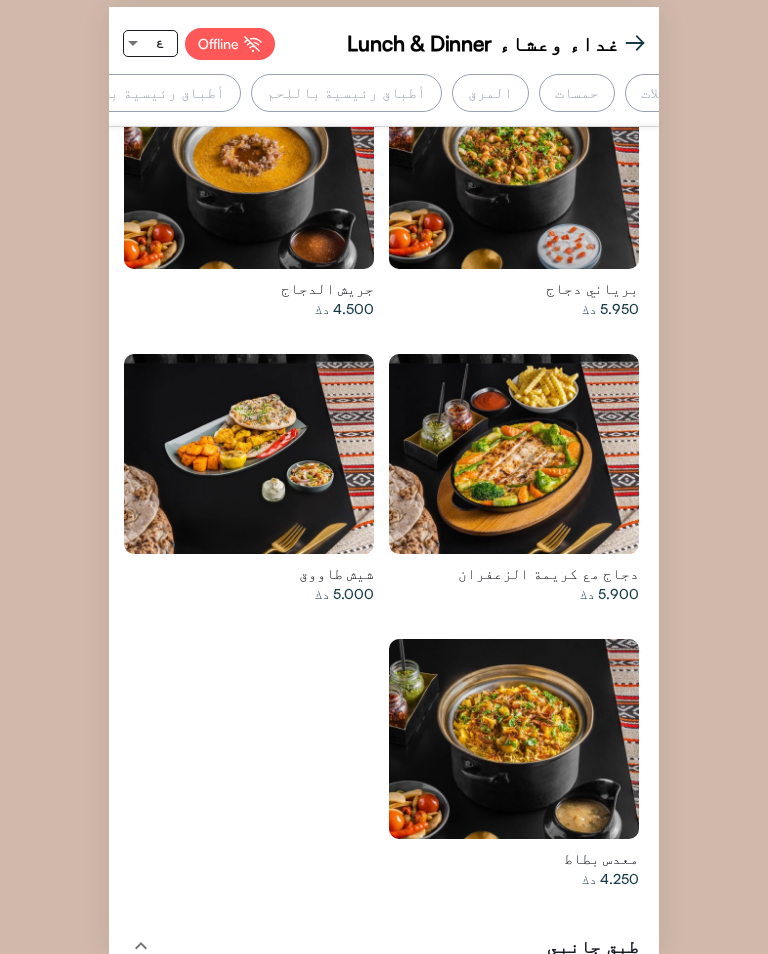 click at bounding box center [514, -116] 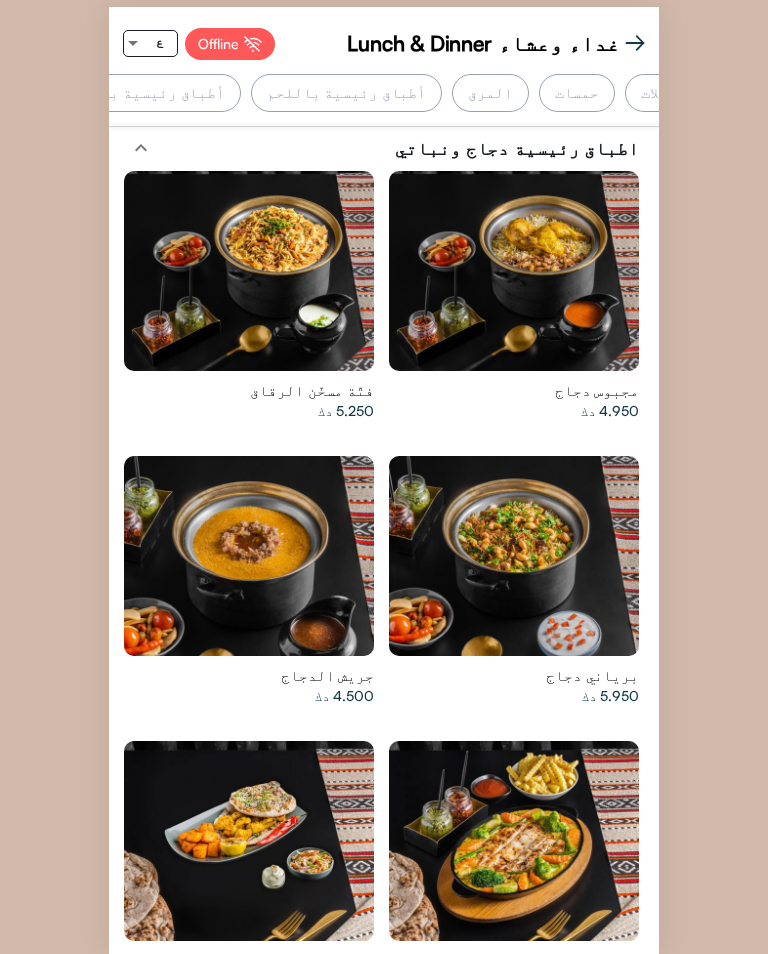 click at bounding box center [514, 271] 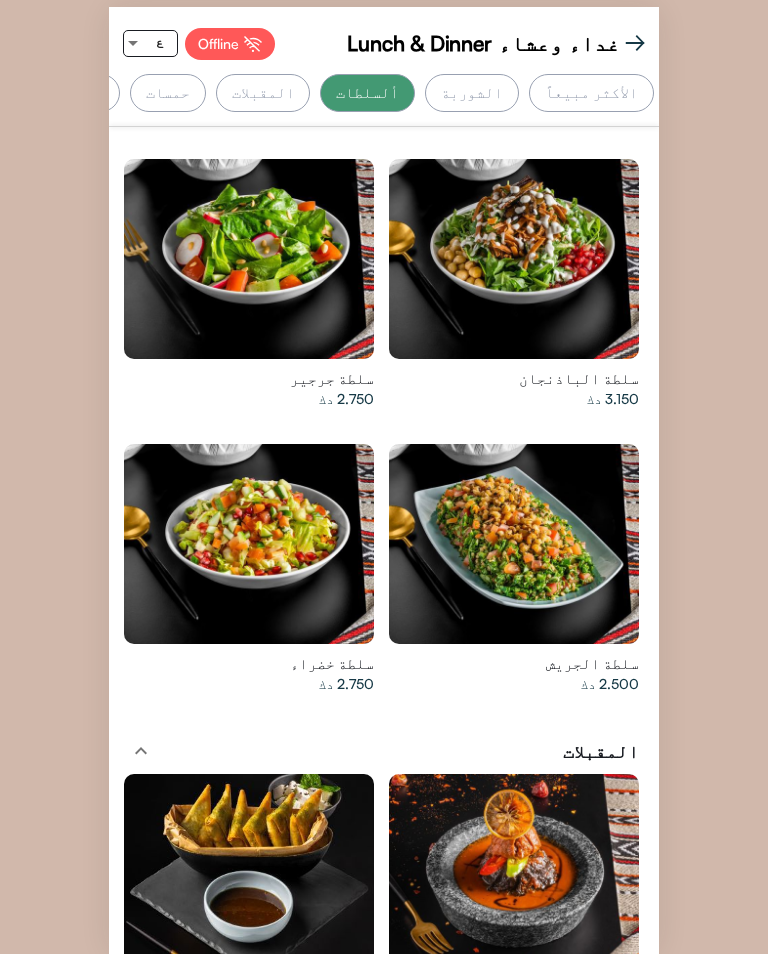 click at bounding box center [514, -26] 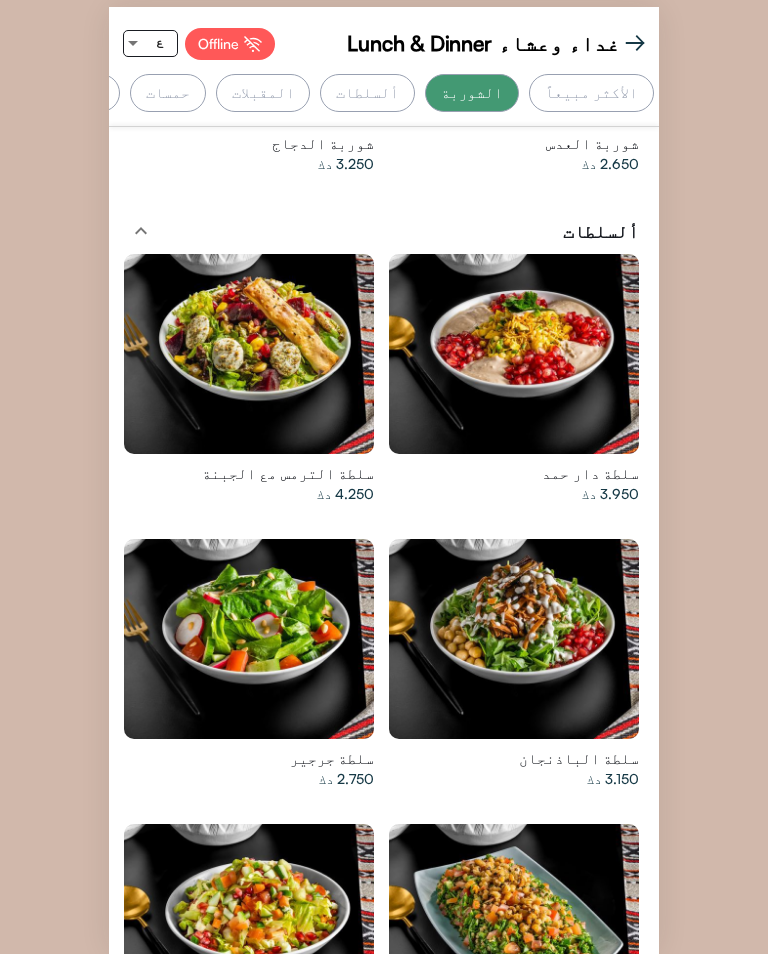 scroll, scrollTop: 0, scrollLeft: 0, axis: both 